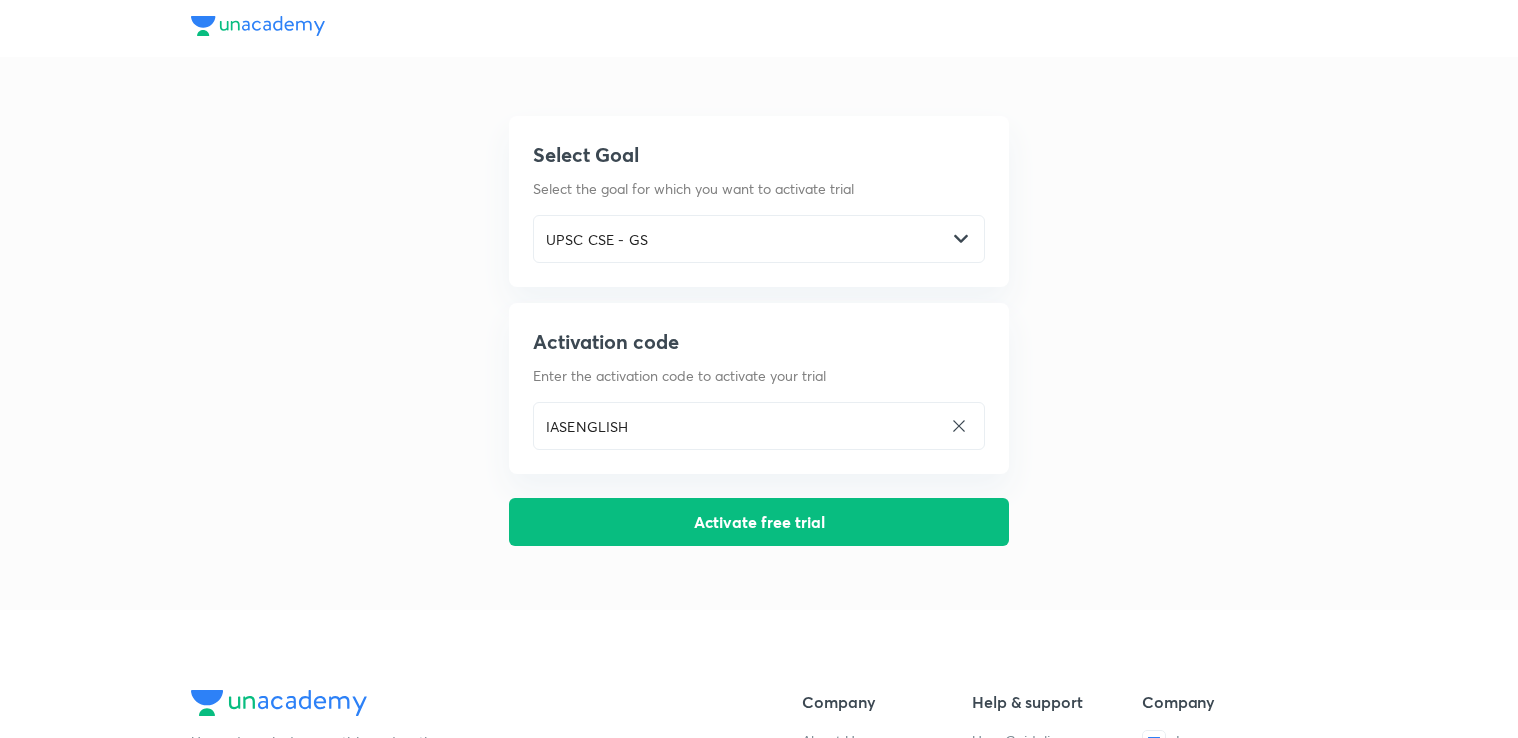 scroll, scrollTop: 0, scrollLeft: 0, axis: both 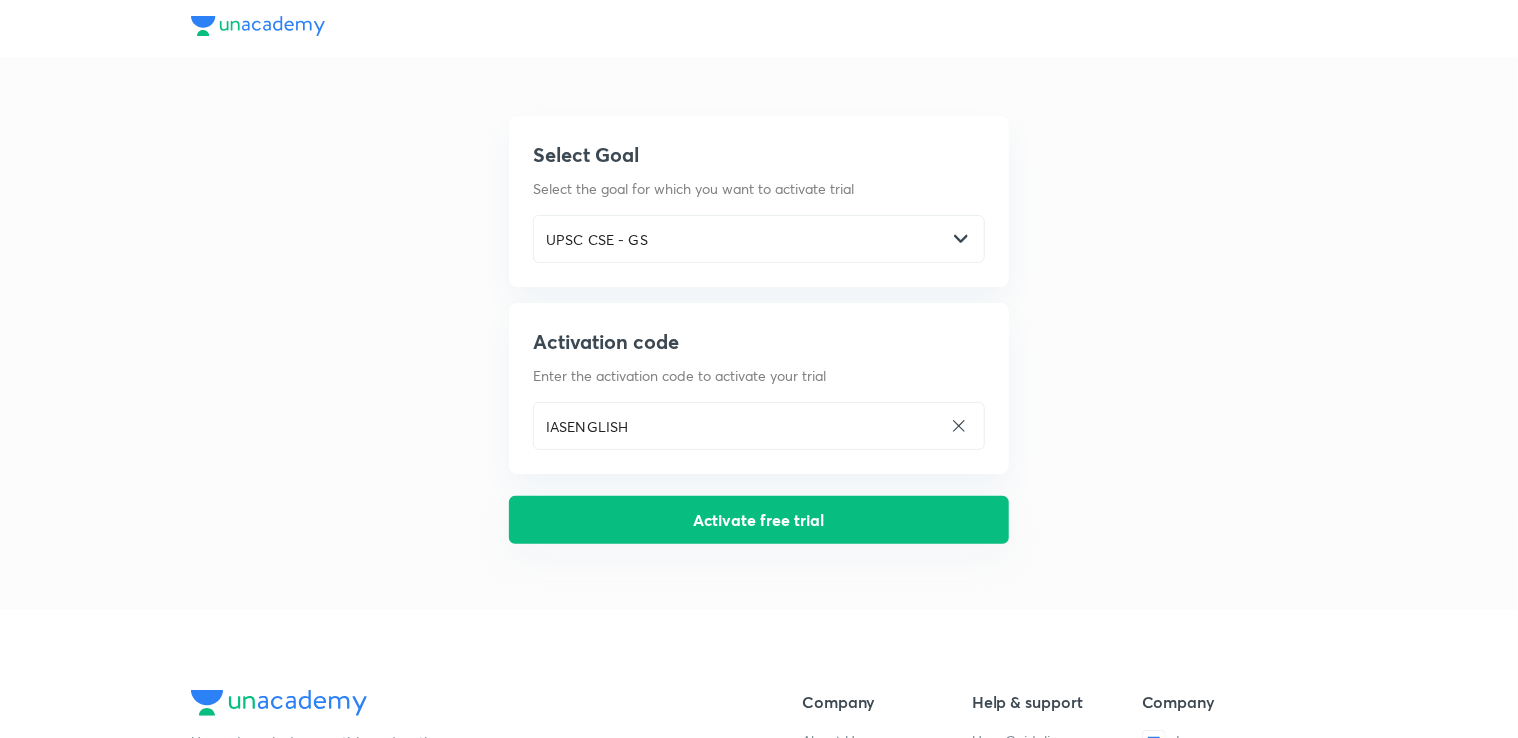 click on "Activate free trial" at bounding box center [759, 520] 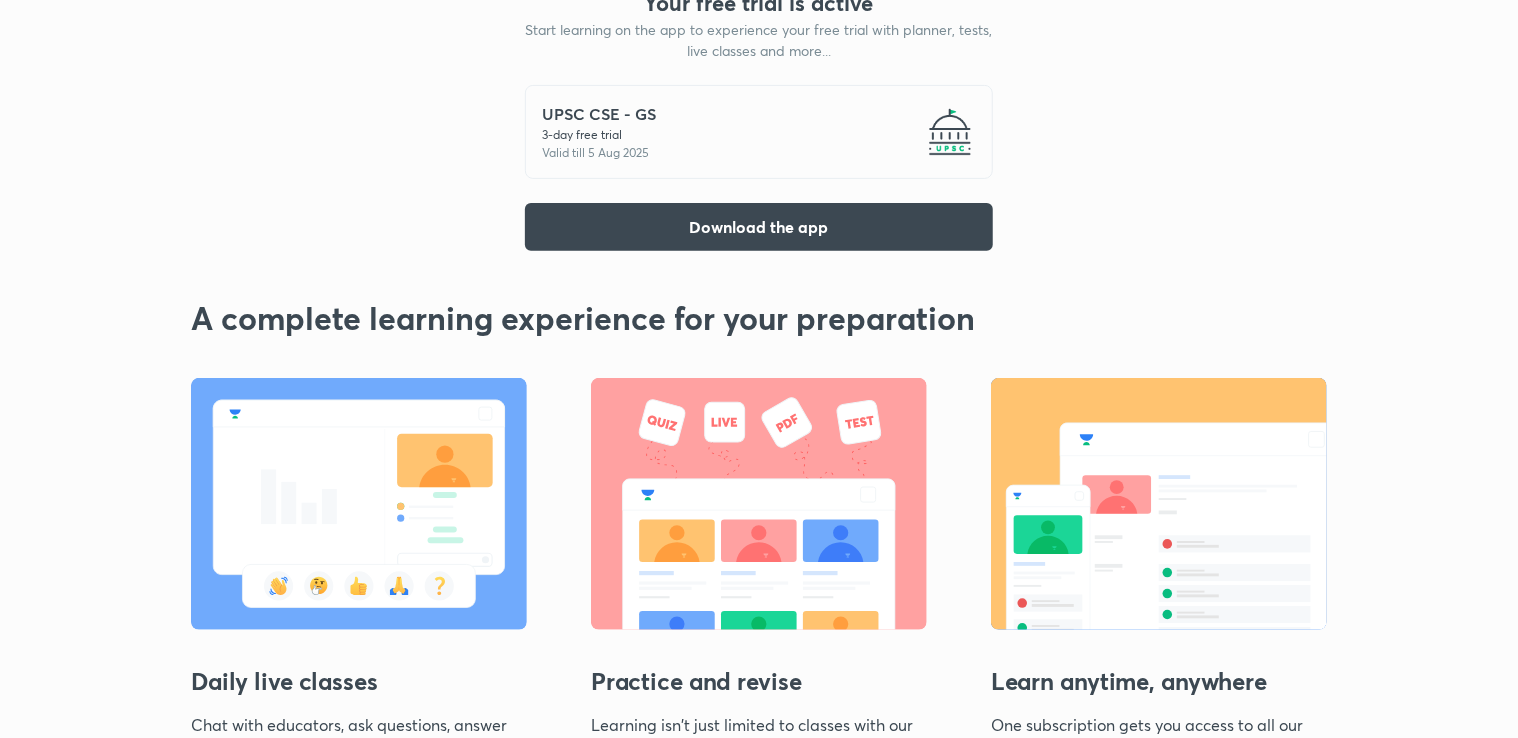 scroll, scrollTop: 0, scrollLeft: 0, axis: both 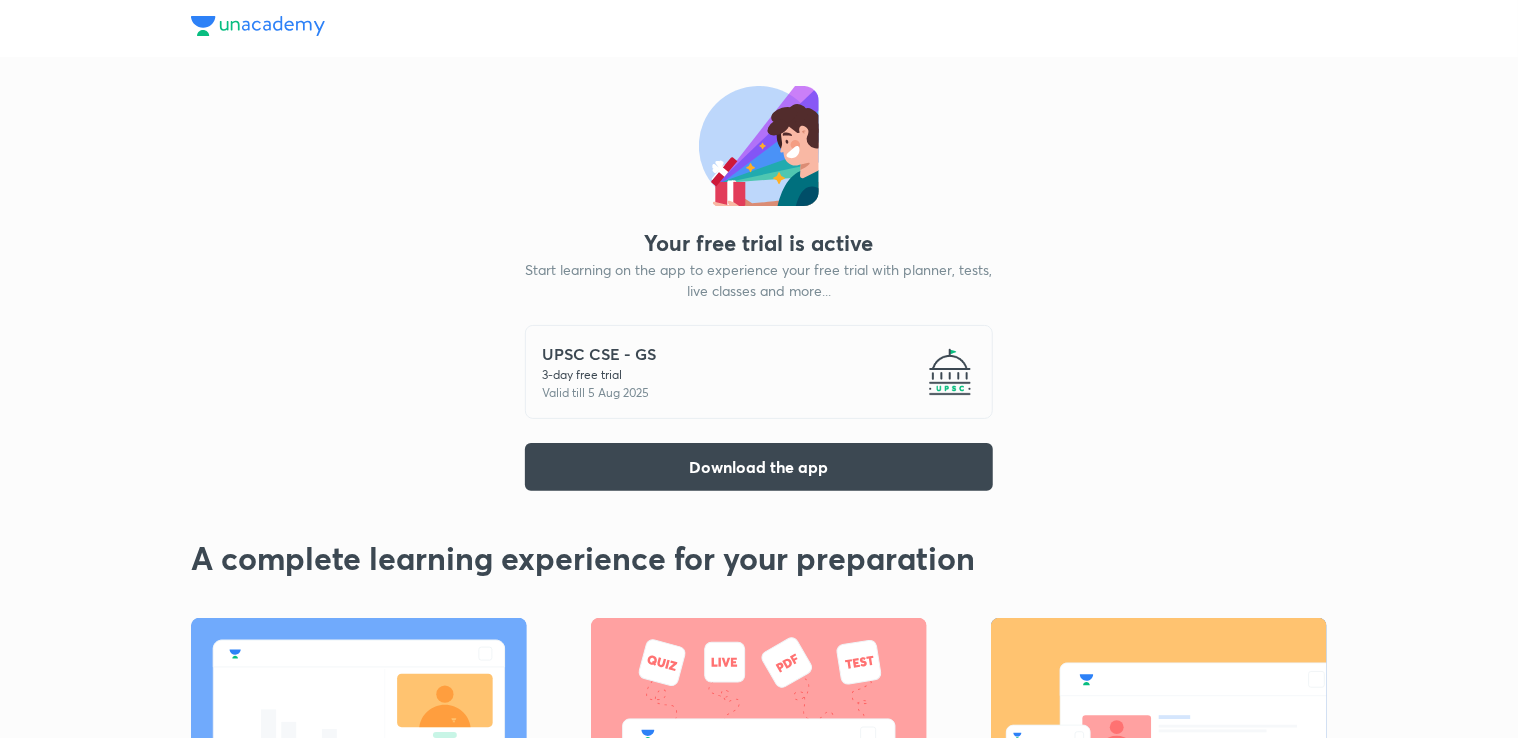click on "UPSC CSE - GS 3 -day free trial Valid till 5 Aug 2025" at bounding box center [759, 372] 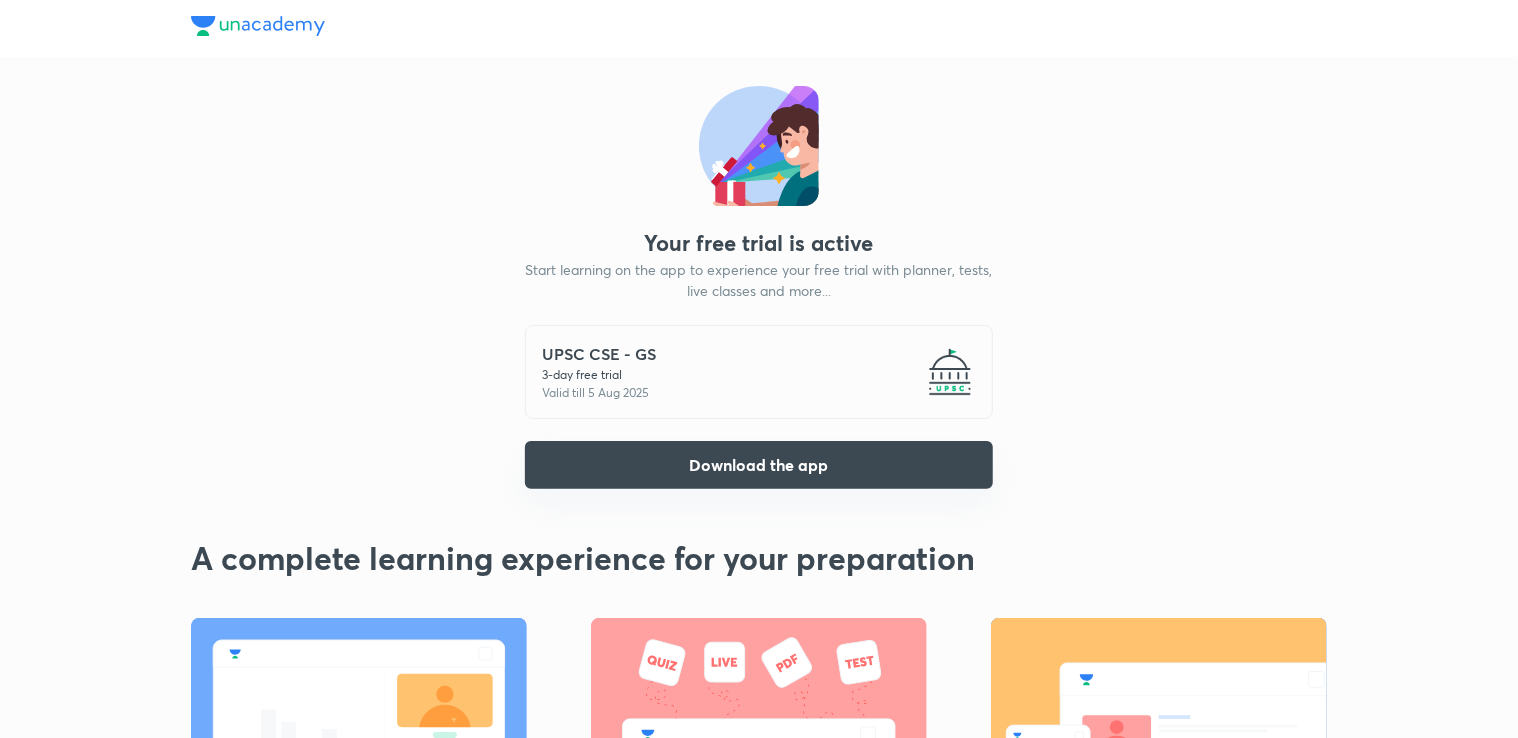 click on "Download the app" at bounding box center [759, 465] 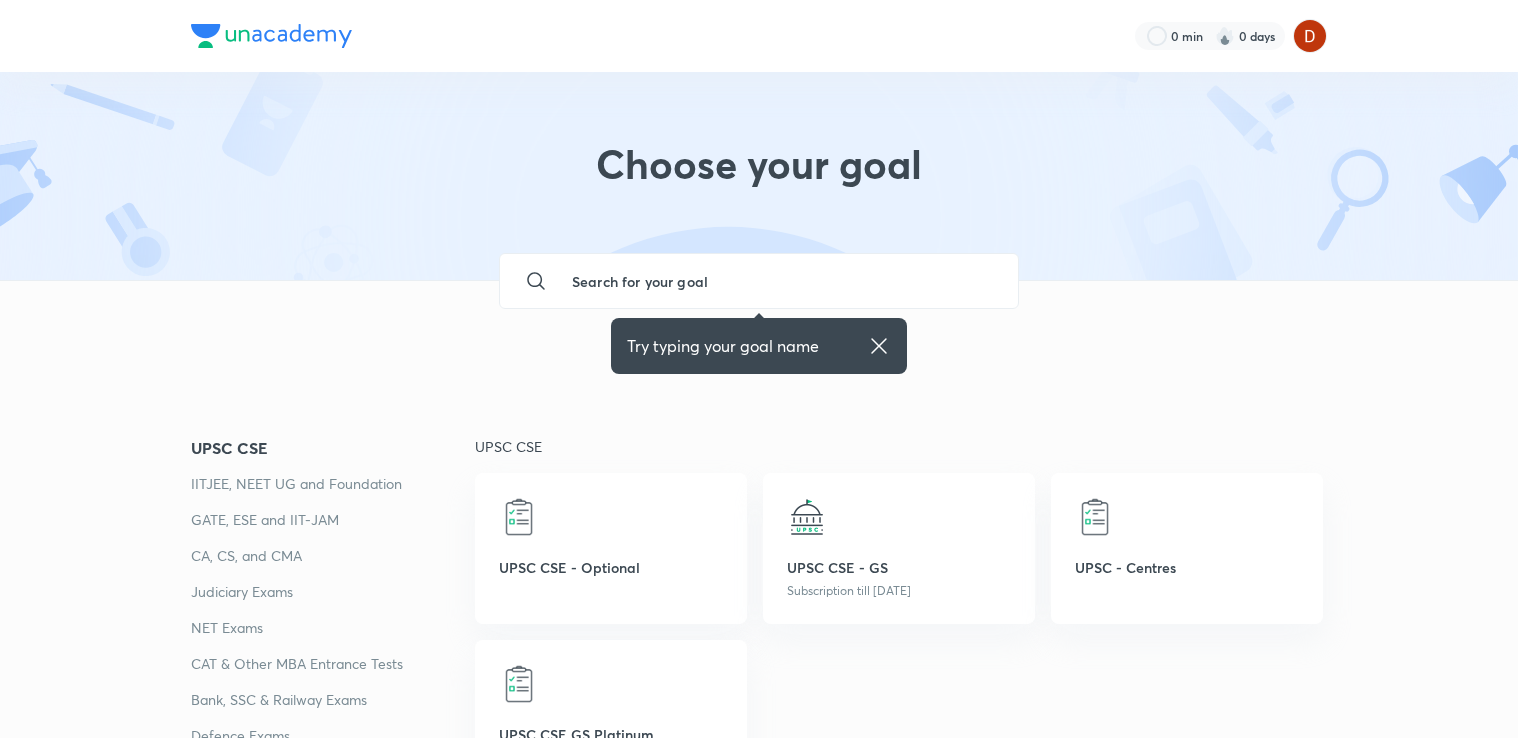 scroll, scrollTop: 0, scrollLeft: 0, axis: both 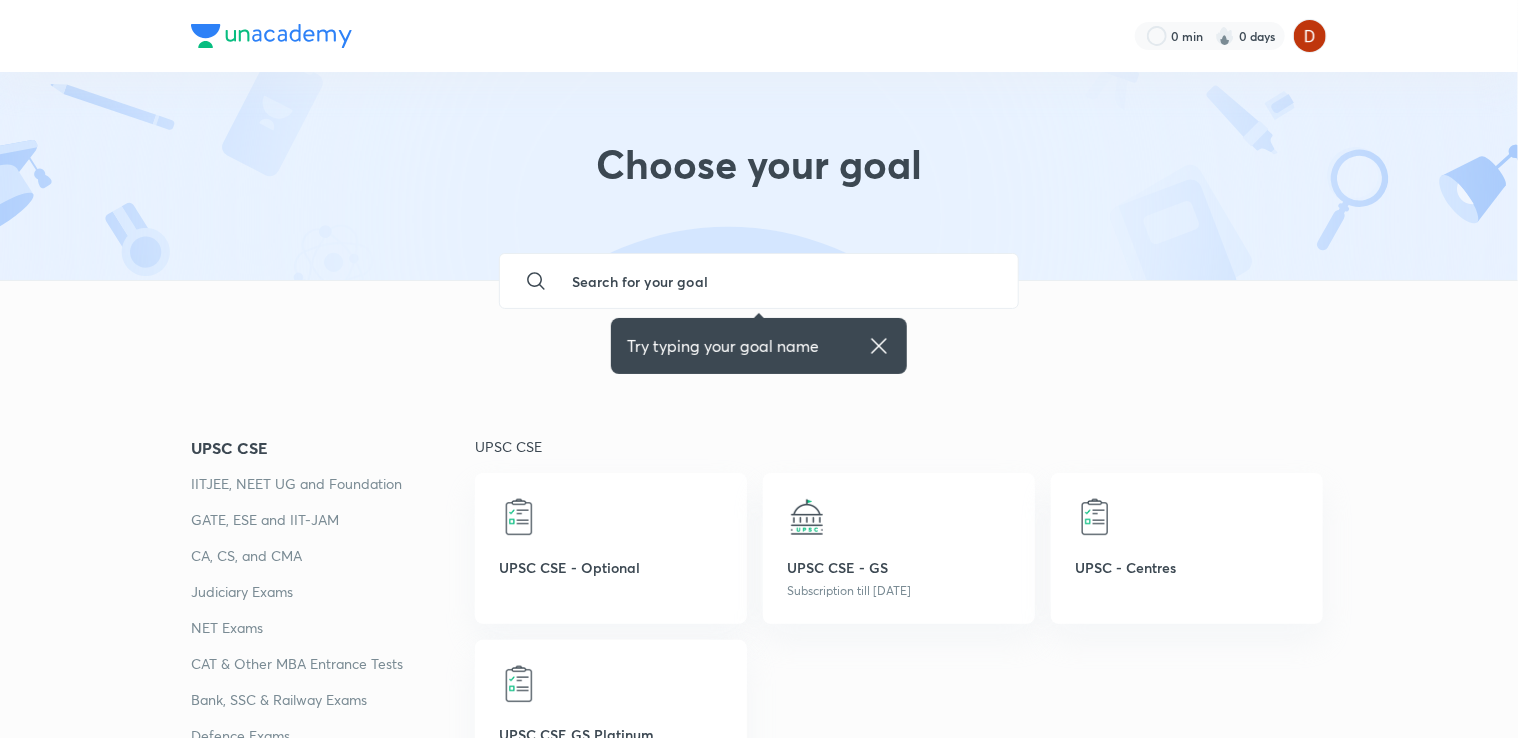 click 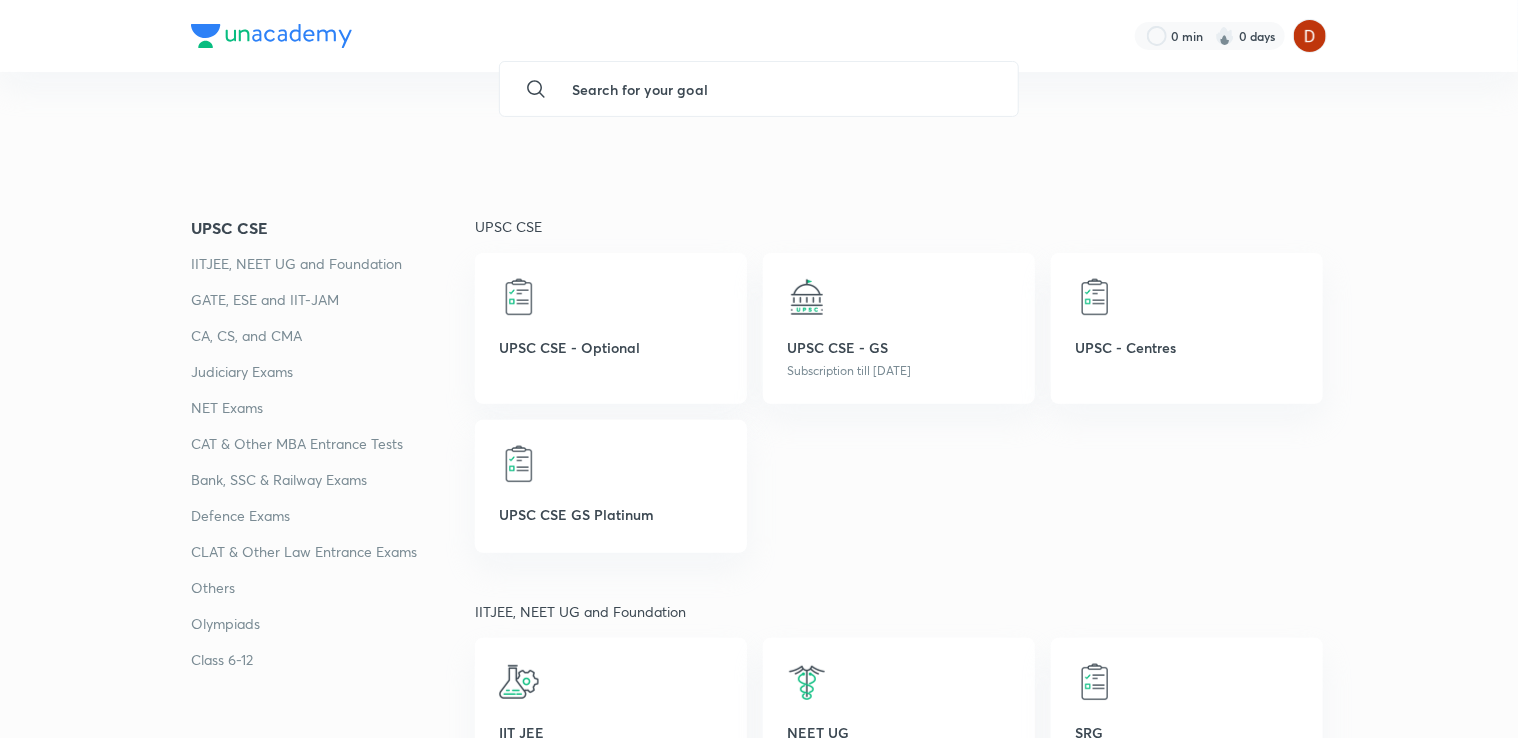 scroll, scrollTop: 283, scrollLeft: 0, axis: vertical 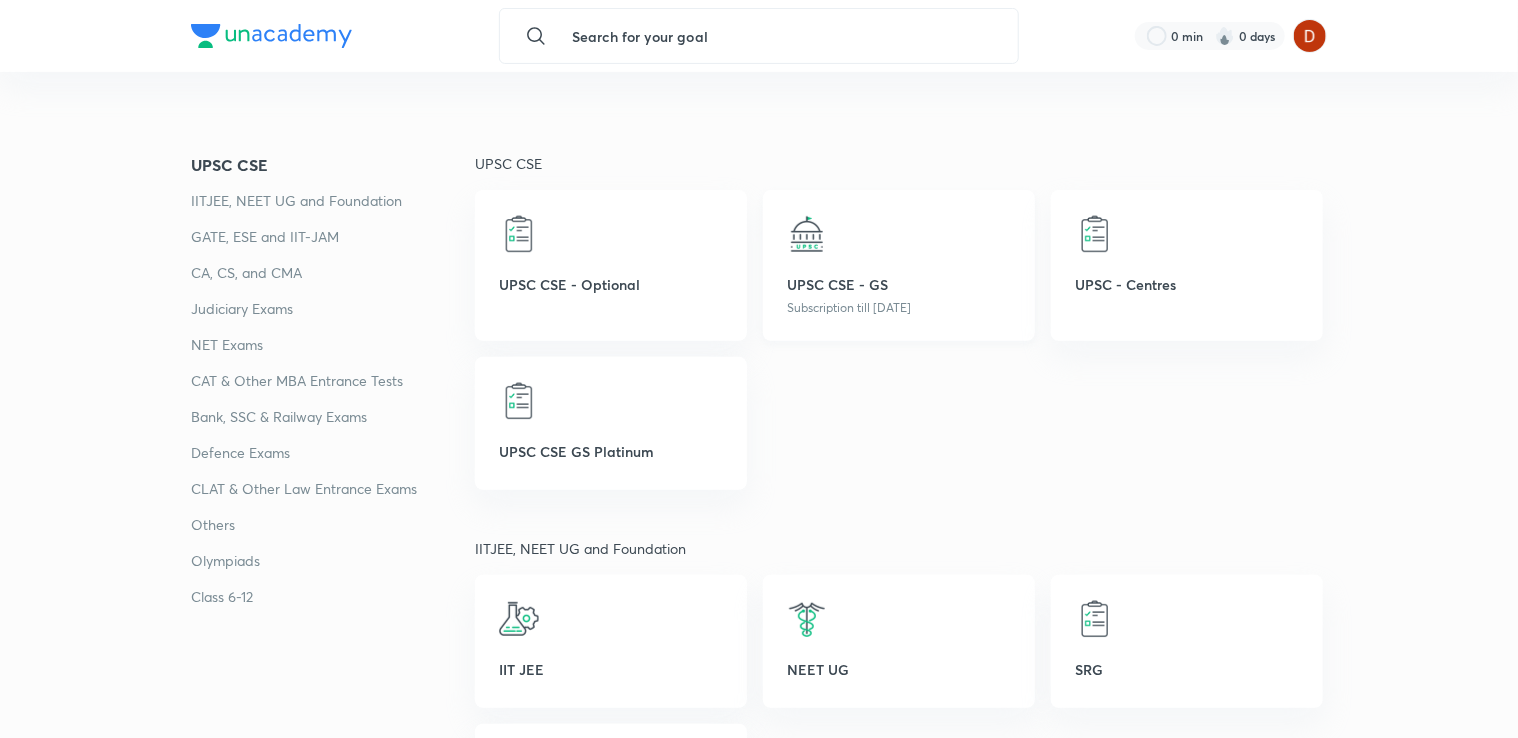 click on "UPSC CSE - GS Subscription till [DATE]" at bounding box center (899, 265) 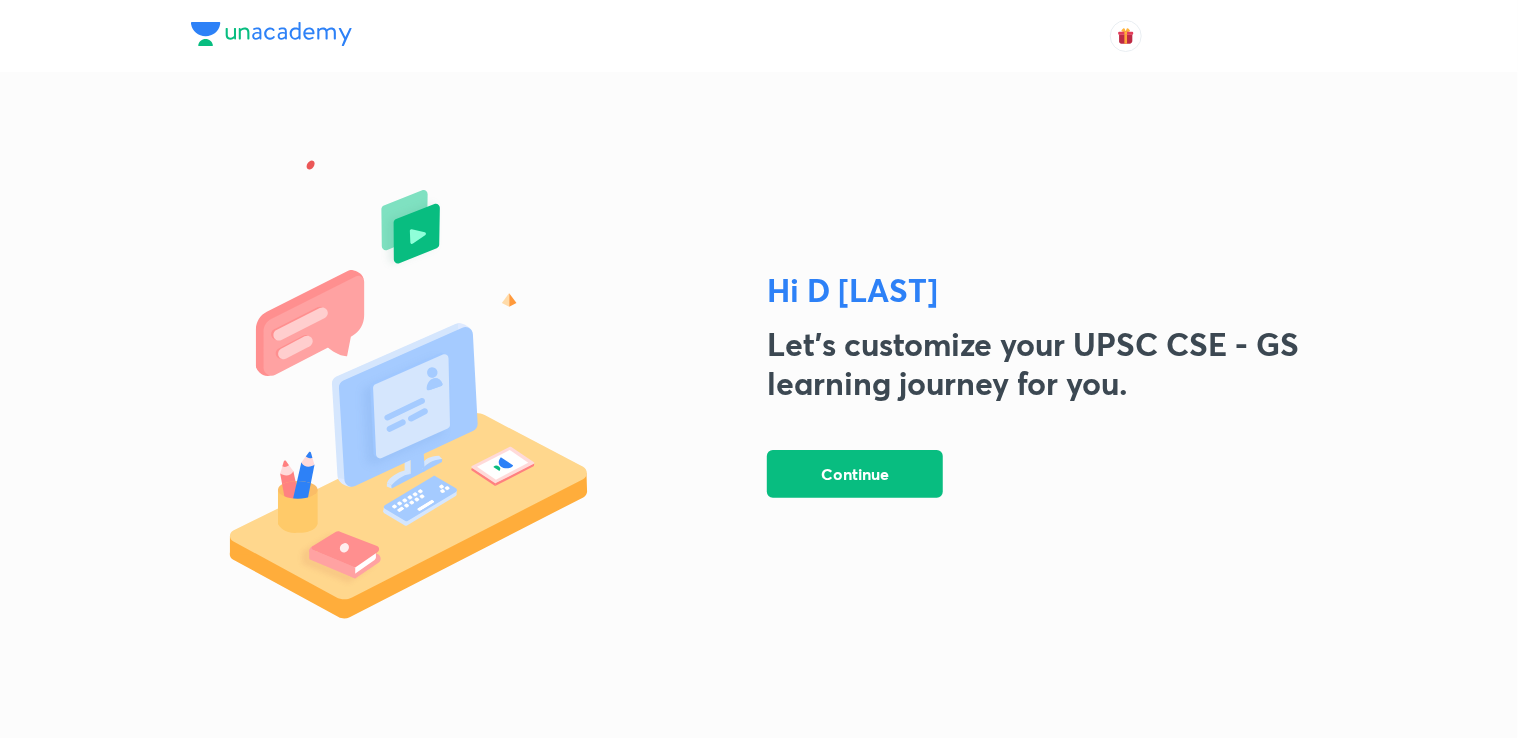 scroll, scrollTop: 0, scrollLeft: 0, axis: both 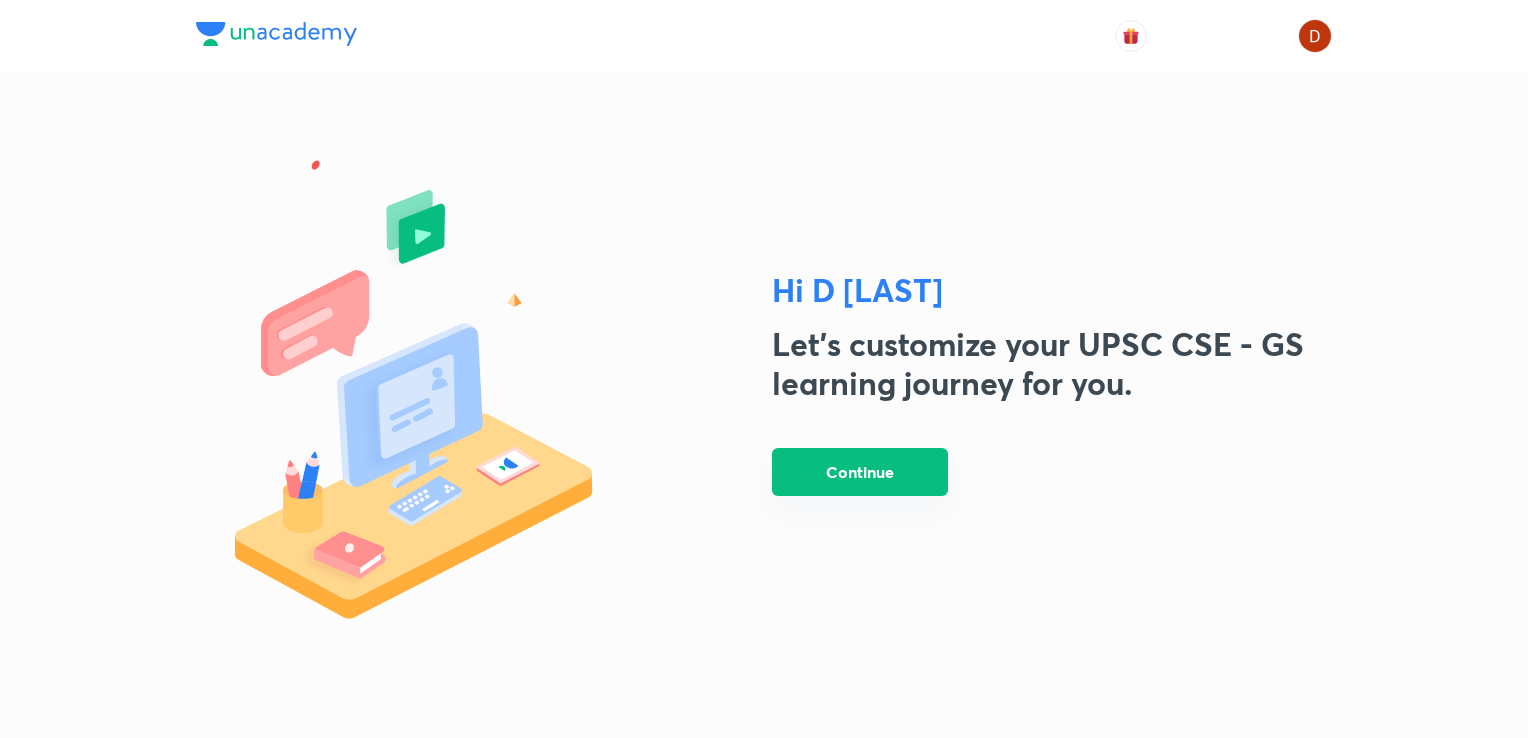 click on "Continue" at bounding box center [860, 472] 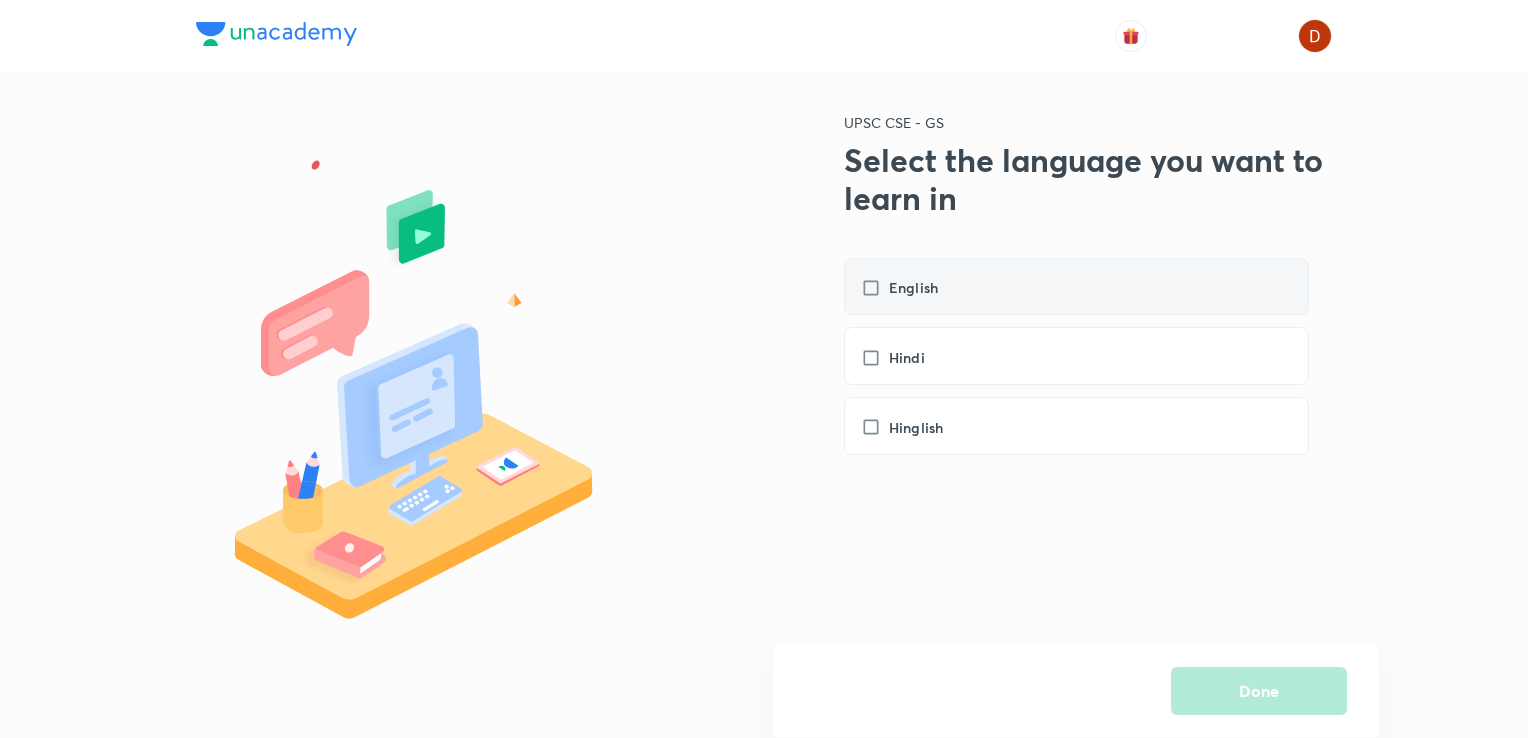click on "English" at bounding box center [909, 287] 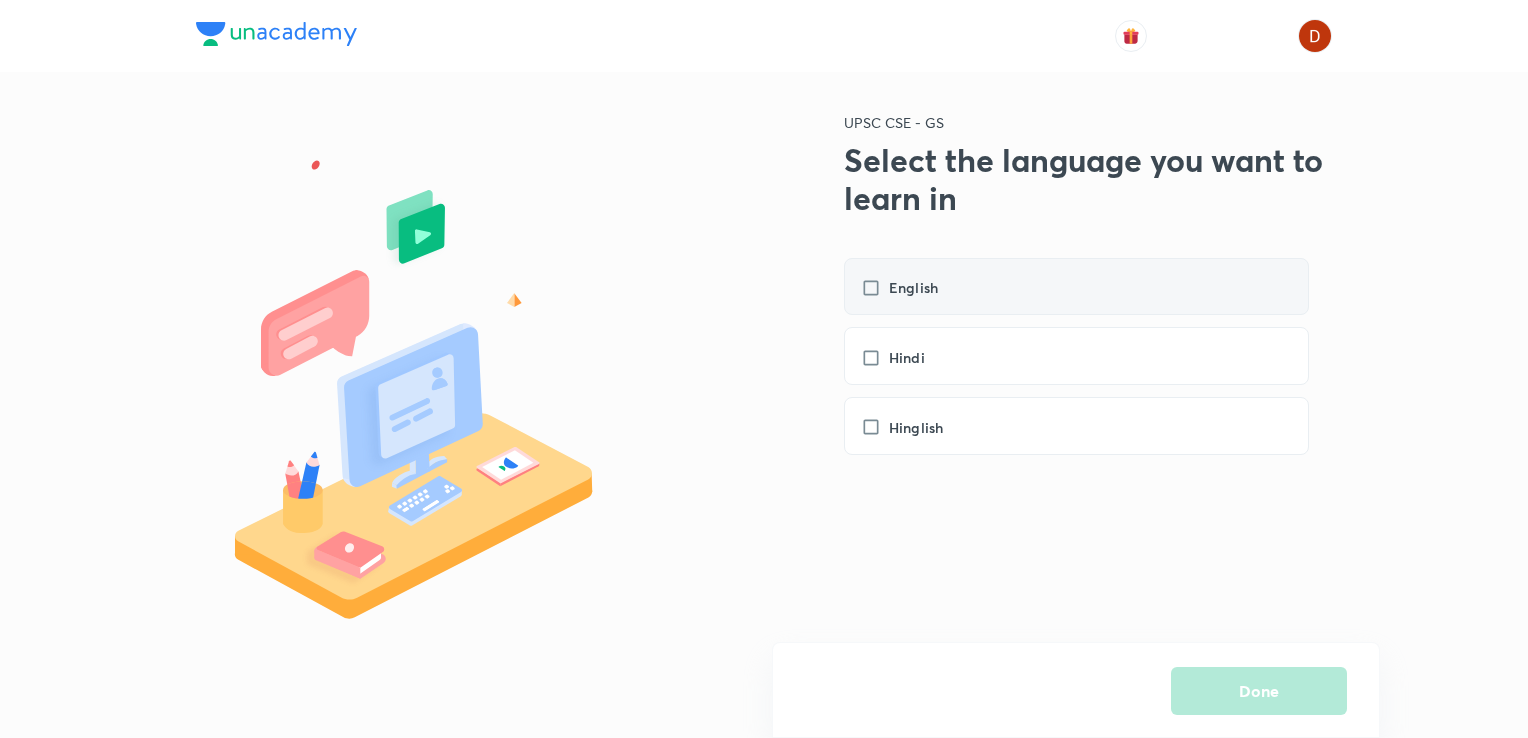 checkbox on "true" 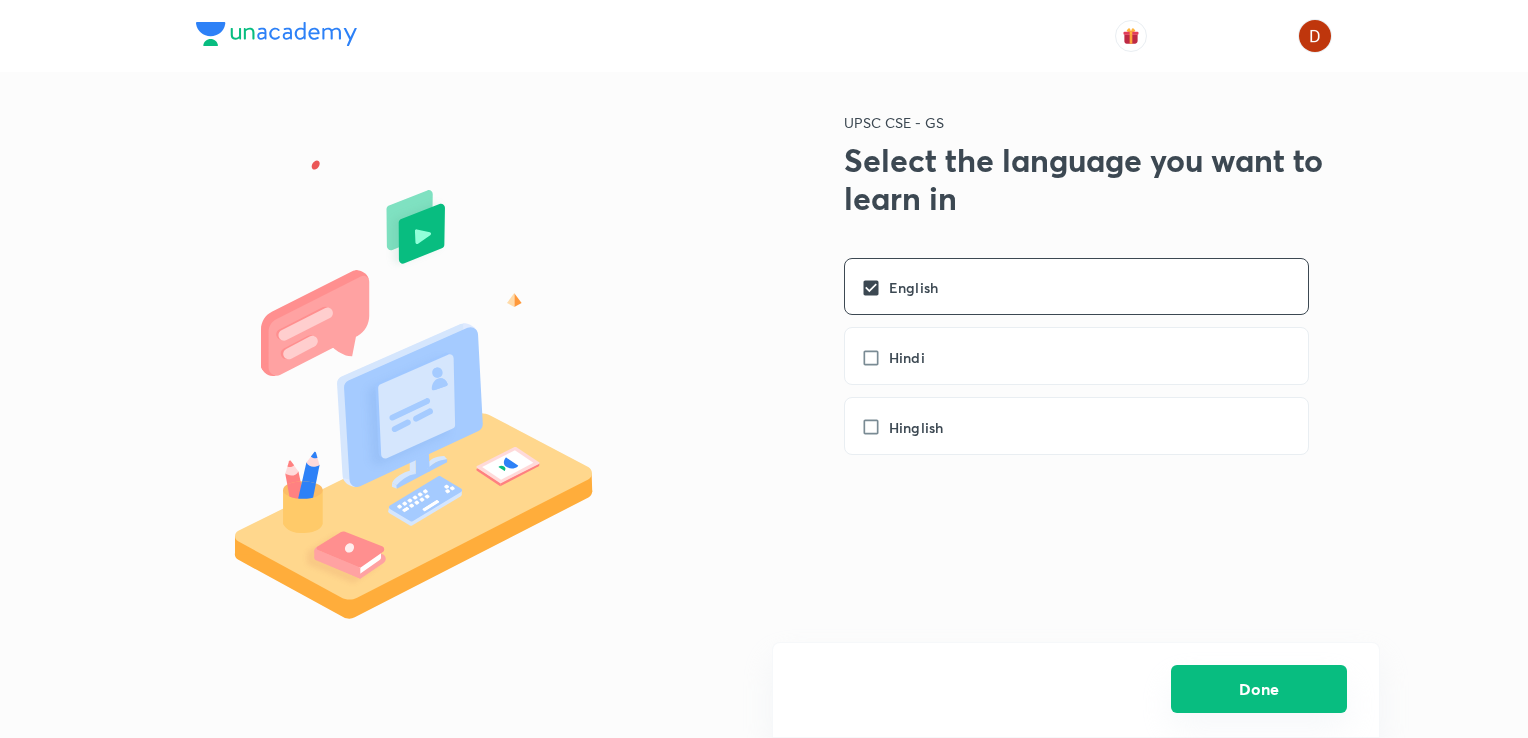 click on "Done" at bounding box center [1259, 689] 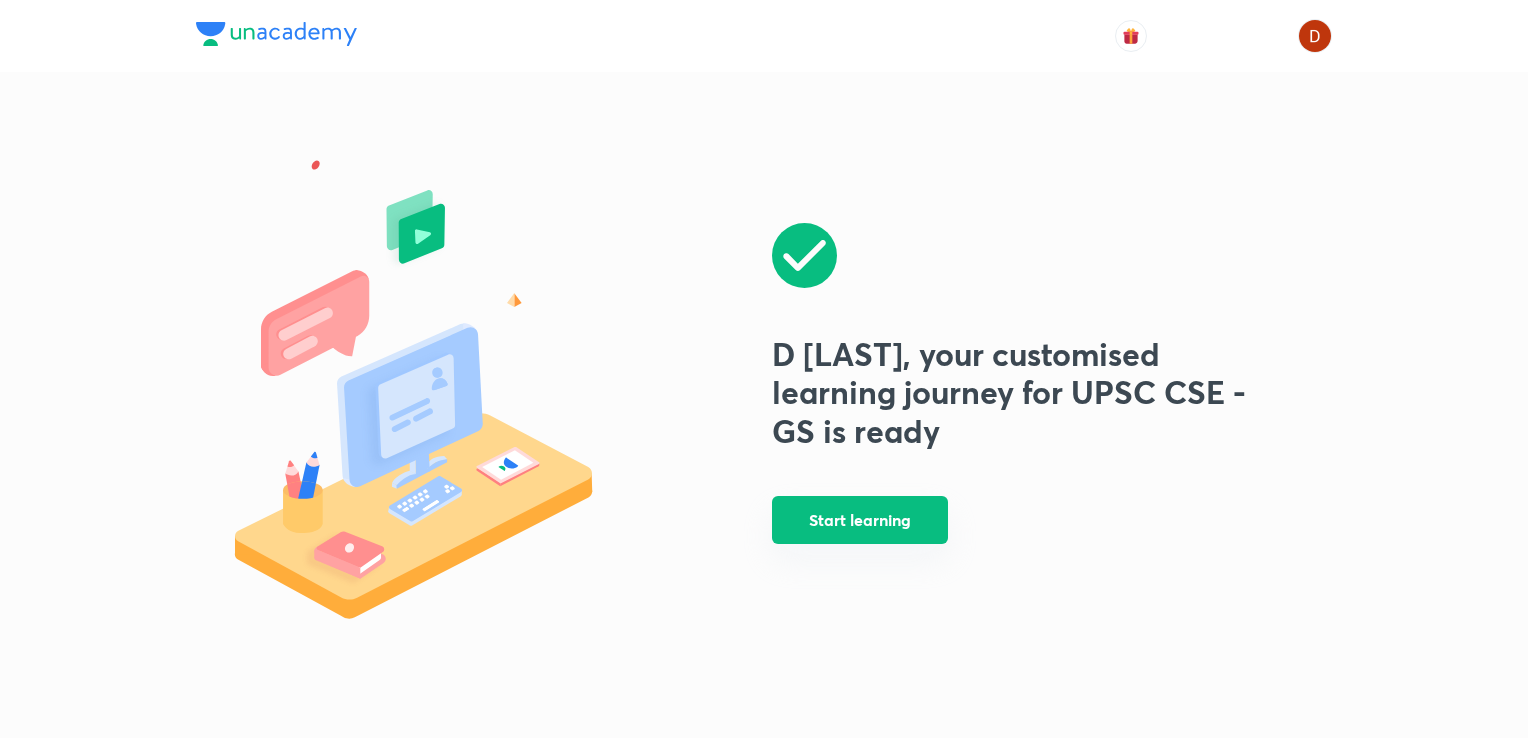 click on "Start learning" at bounding box center [860, 520] 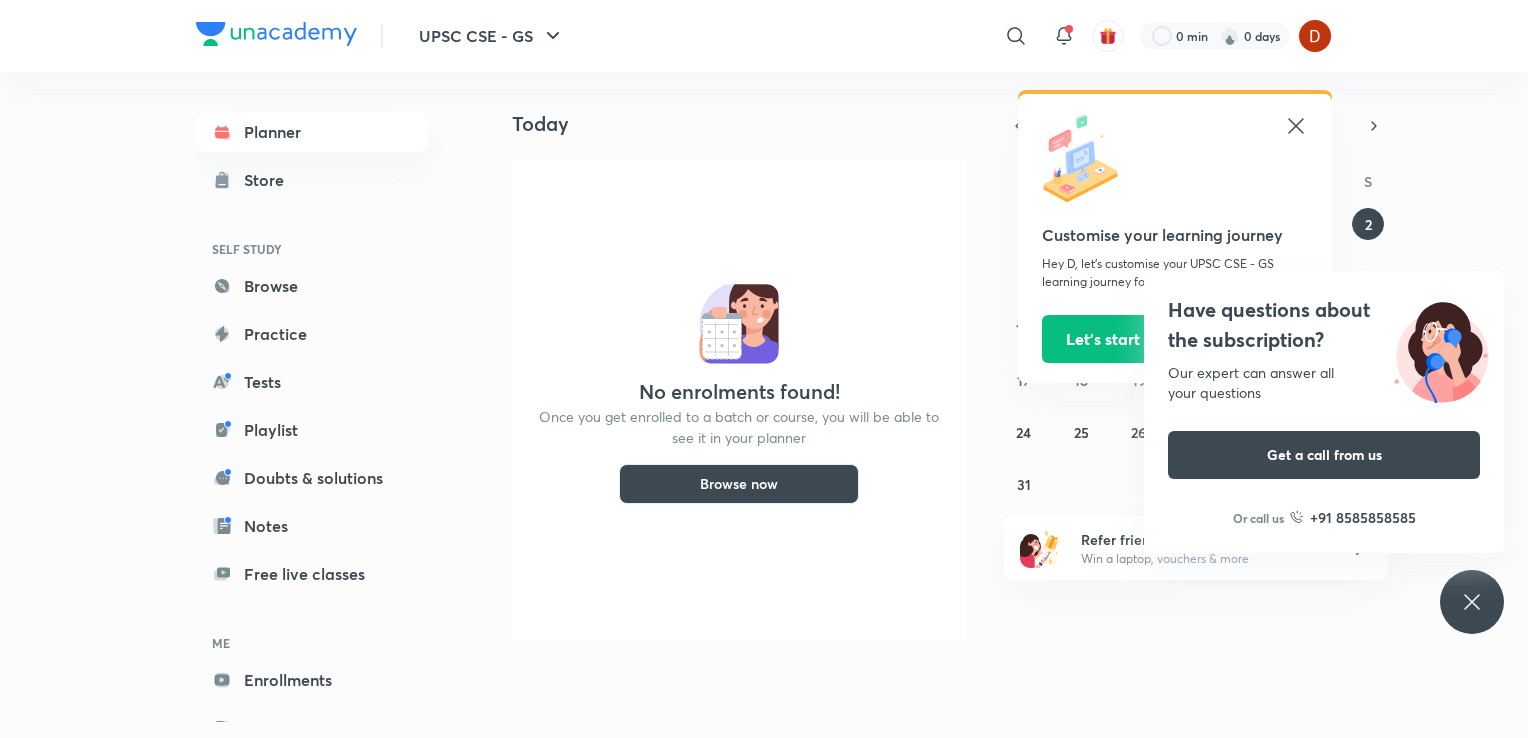 click on "Browse now" at bounding box center (739, 484) 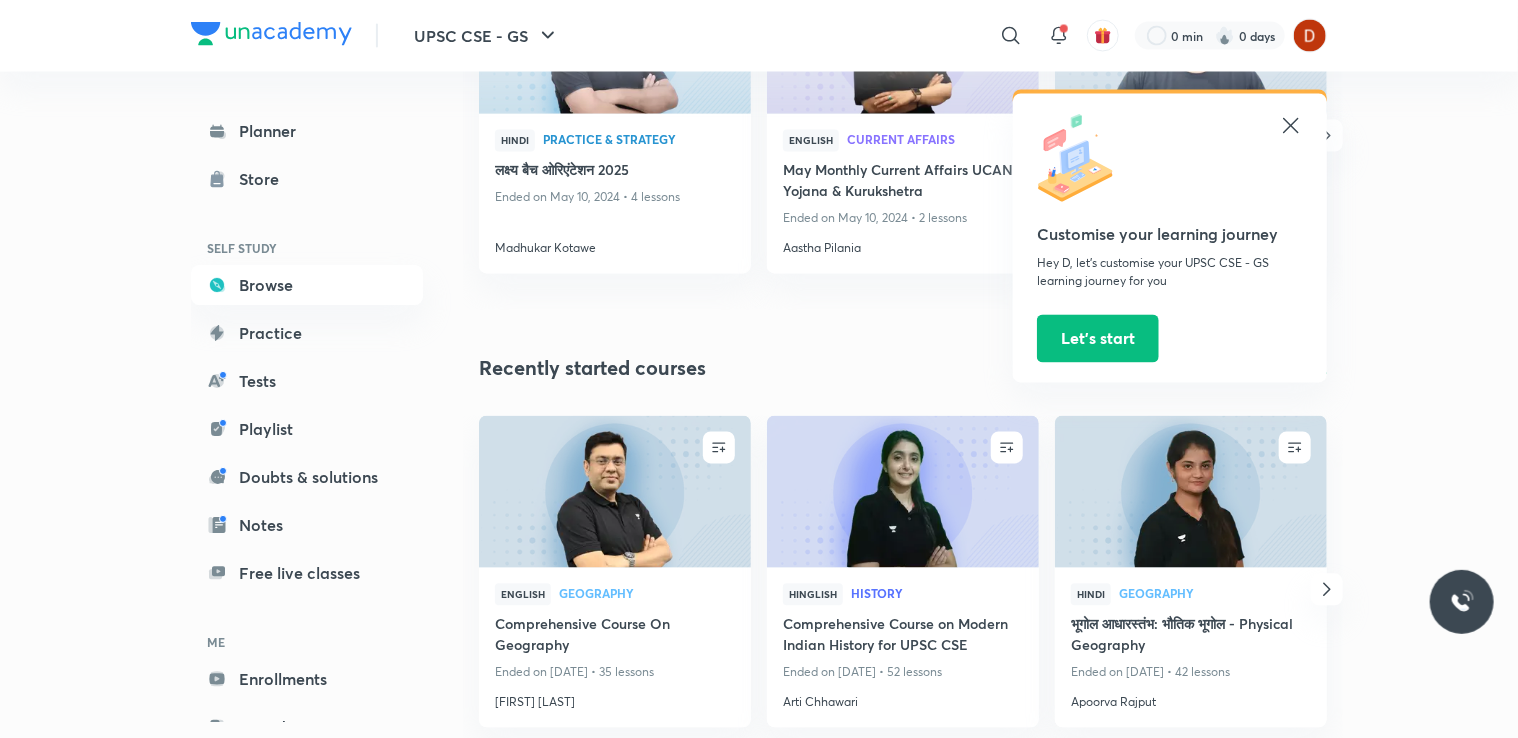 scroll, scrollTop: 1845, scrollLeft: 0, axis: vertical 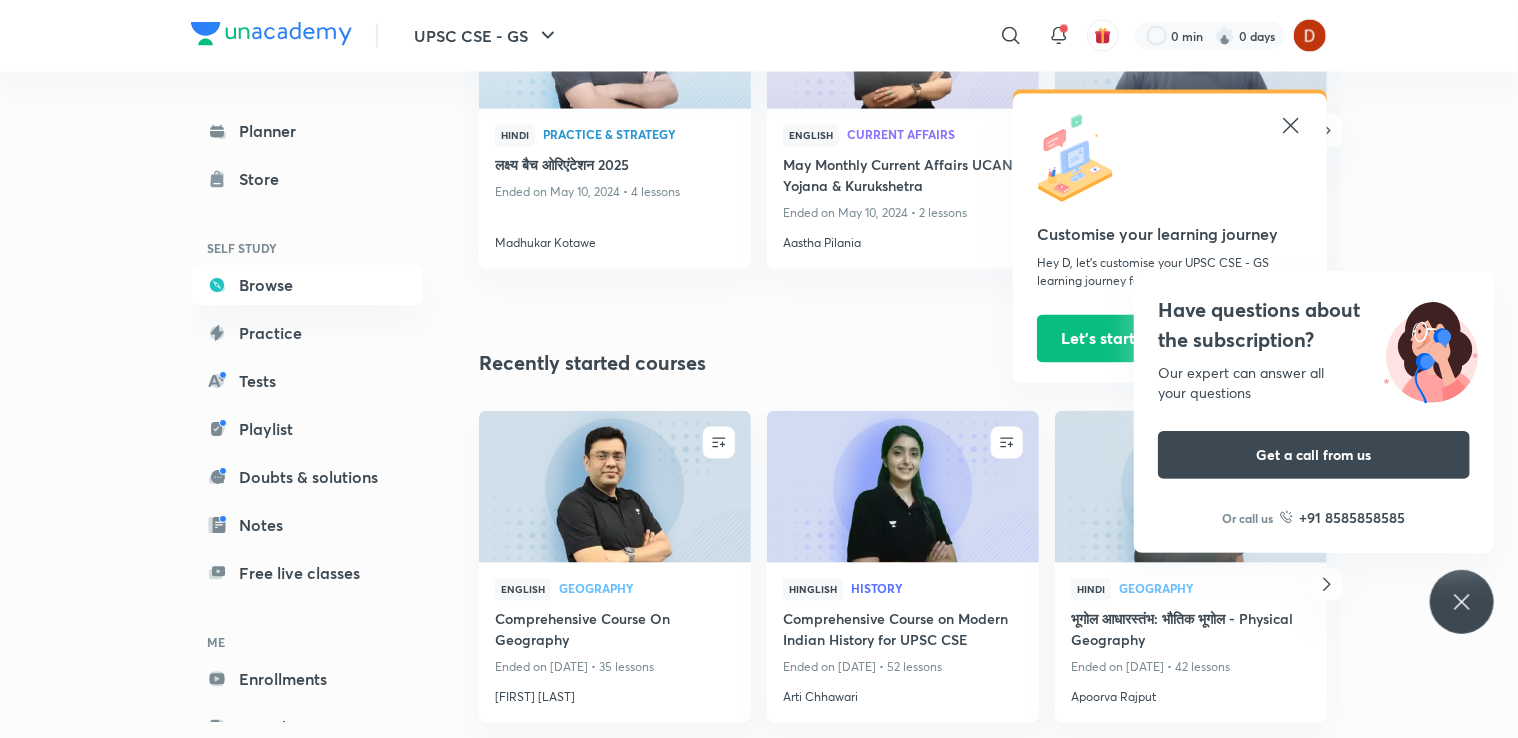 click 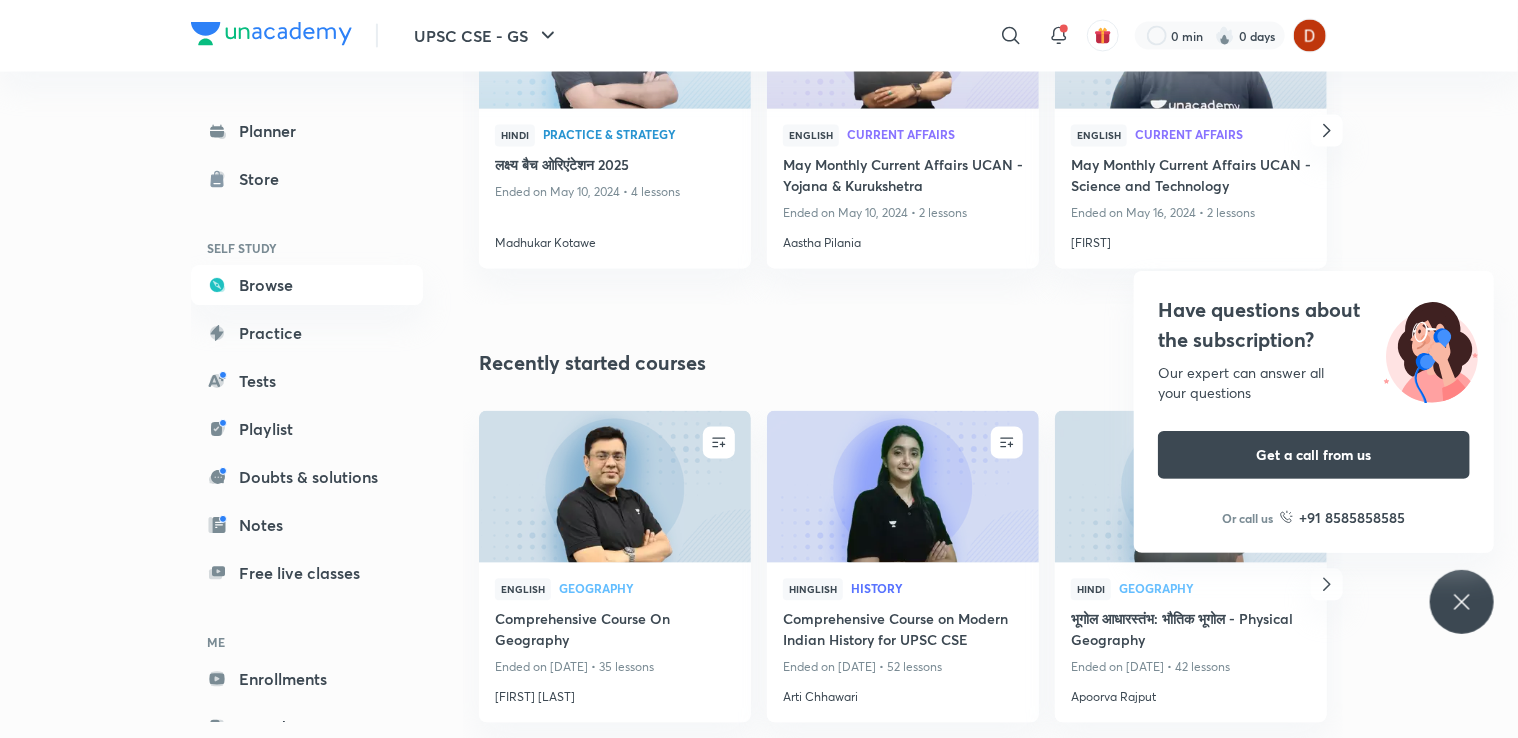click on "SEE ALL 301K 177K" at bounding box center [759, -57] 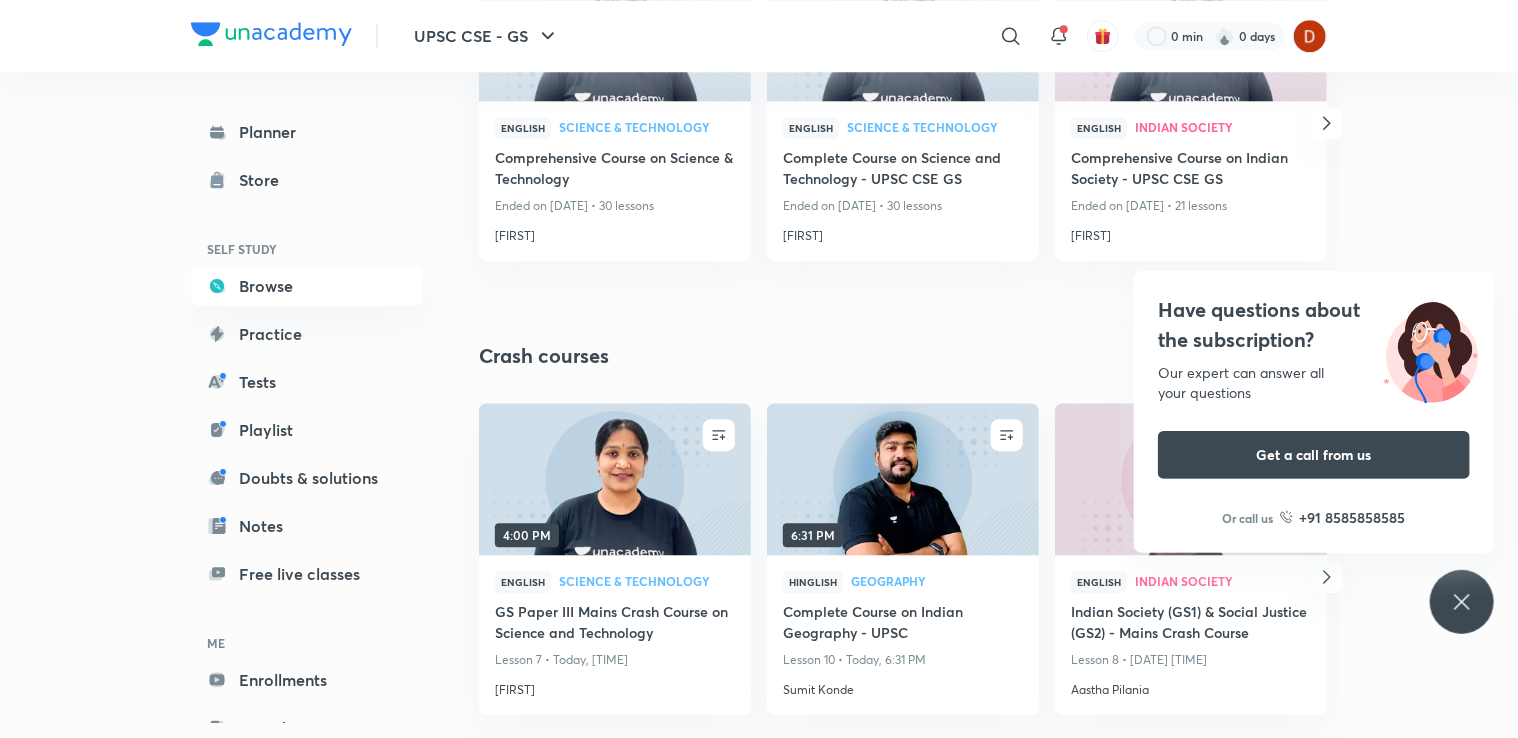scroll, scrollTop: 2837, scrollLeft: 0, axis: vertical 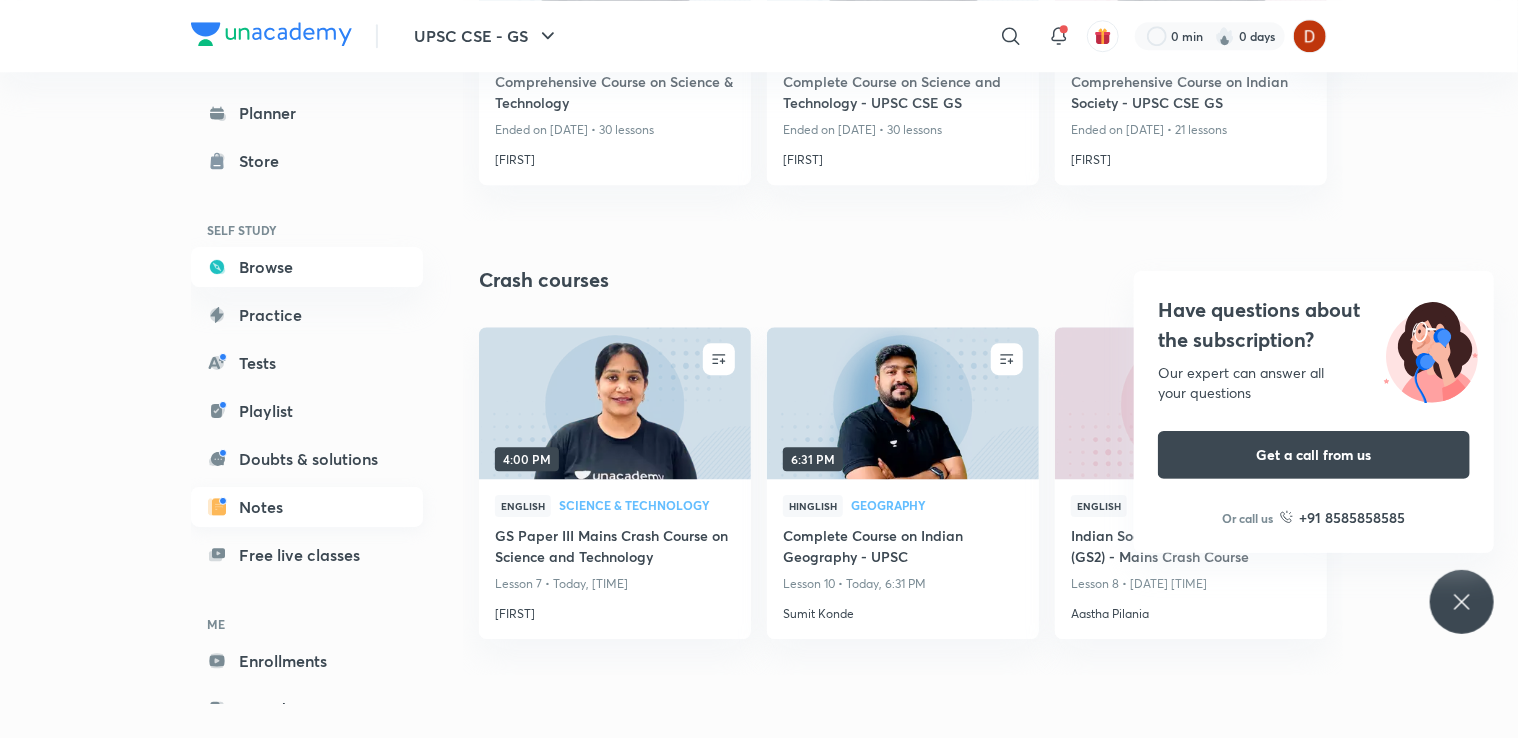 click on "Notes" at bounding box center [307, 507] 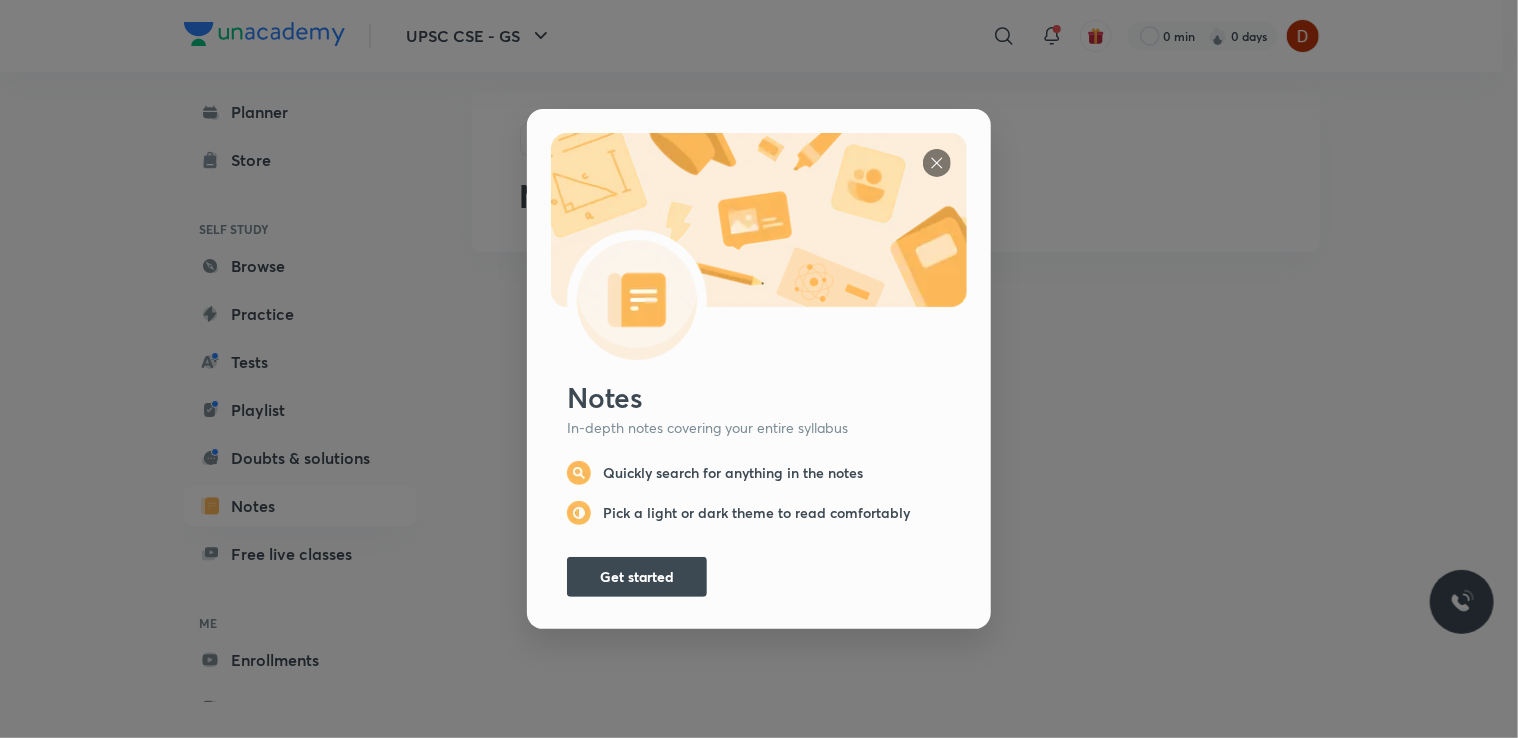 scroll, scrollTop: 0, scrollLeft: 0, axis: both 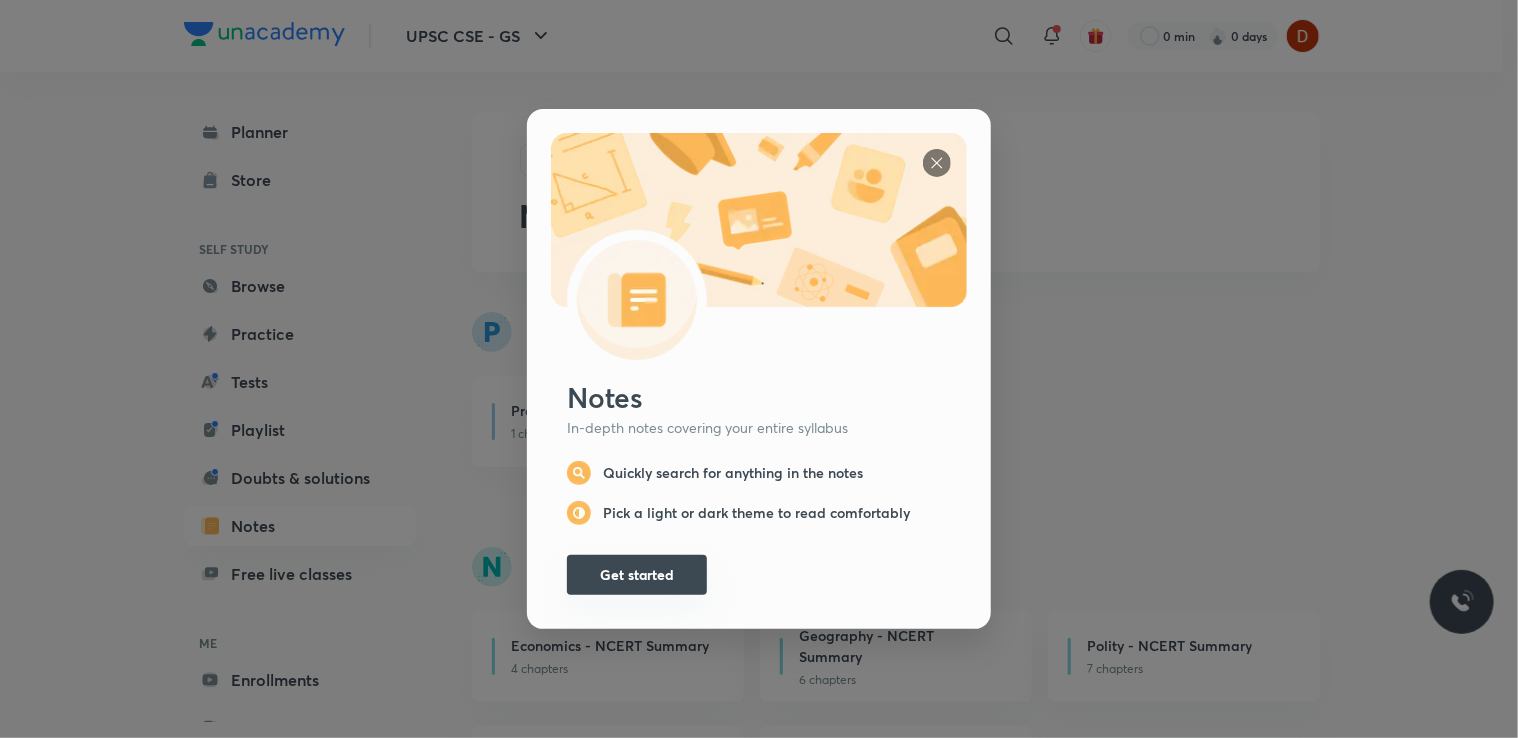click on "Get started" at bounding box center (637, 575) 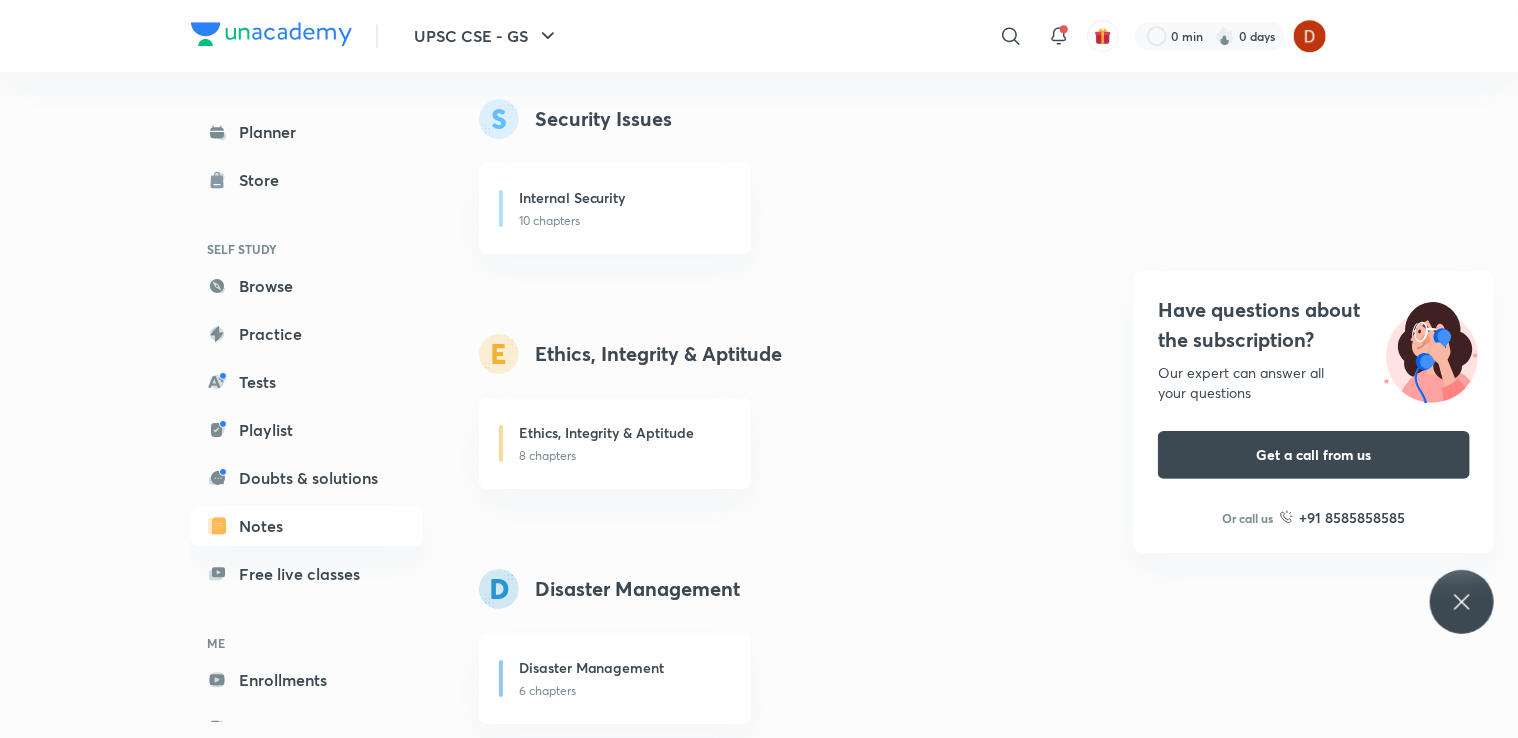 scroll, scrollTop: 3280, scrollLeft: 0, axis: vertical 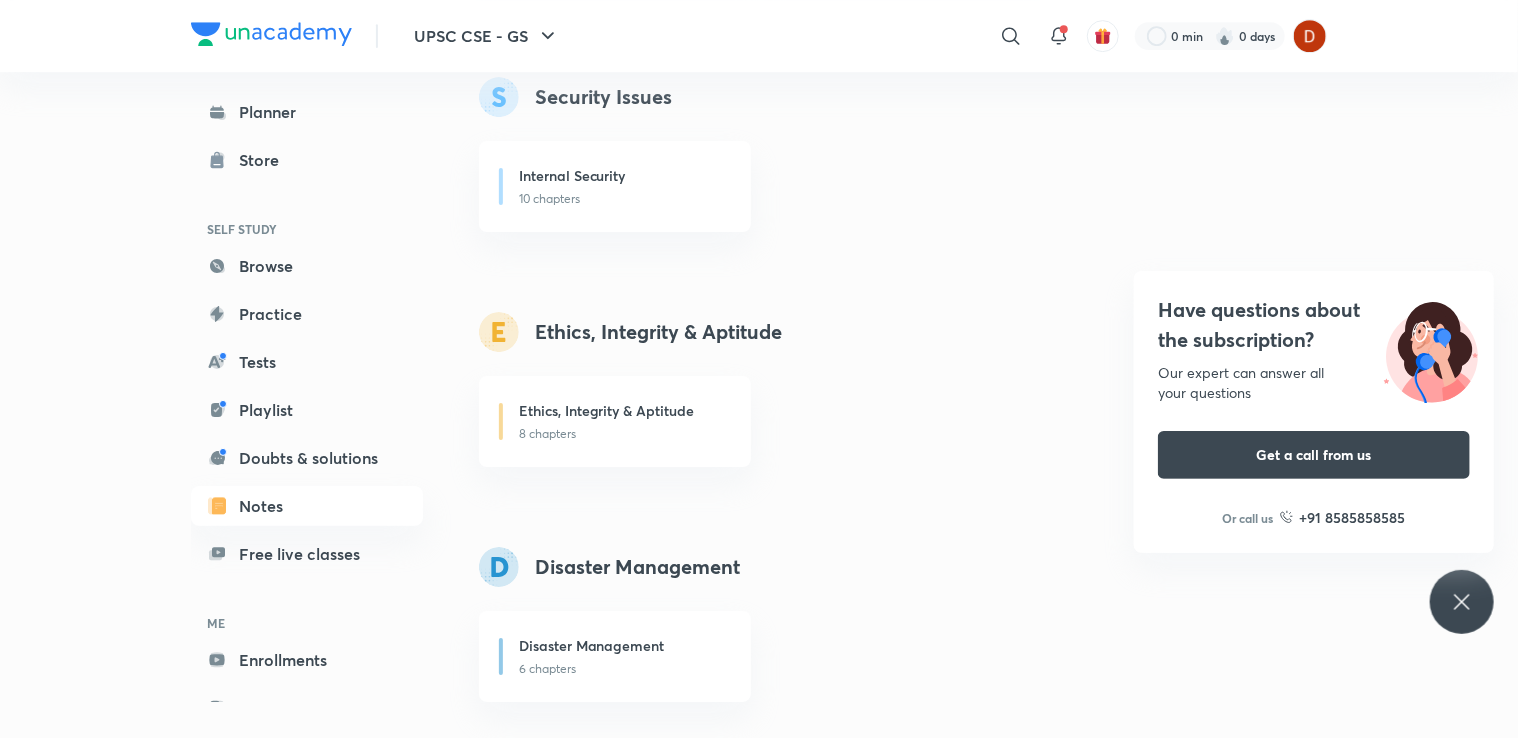 click at bounding box center [271, 34] 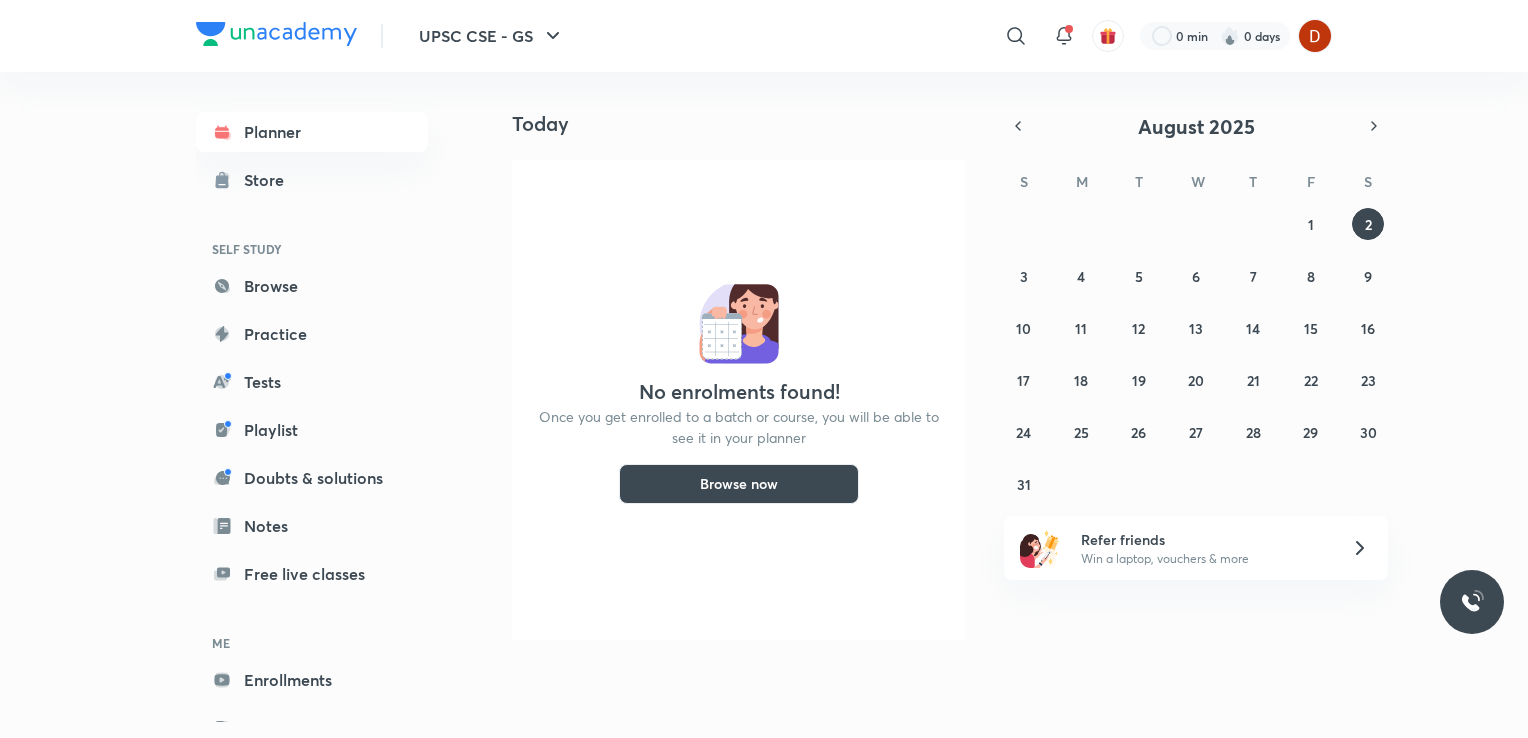 scroll, scrollTop: 0, scrollLeft: 0, axis: both 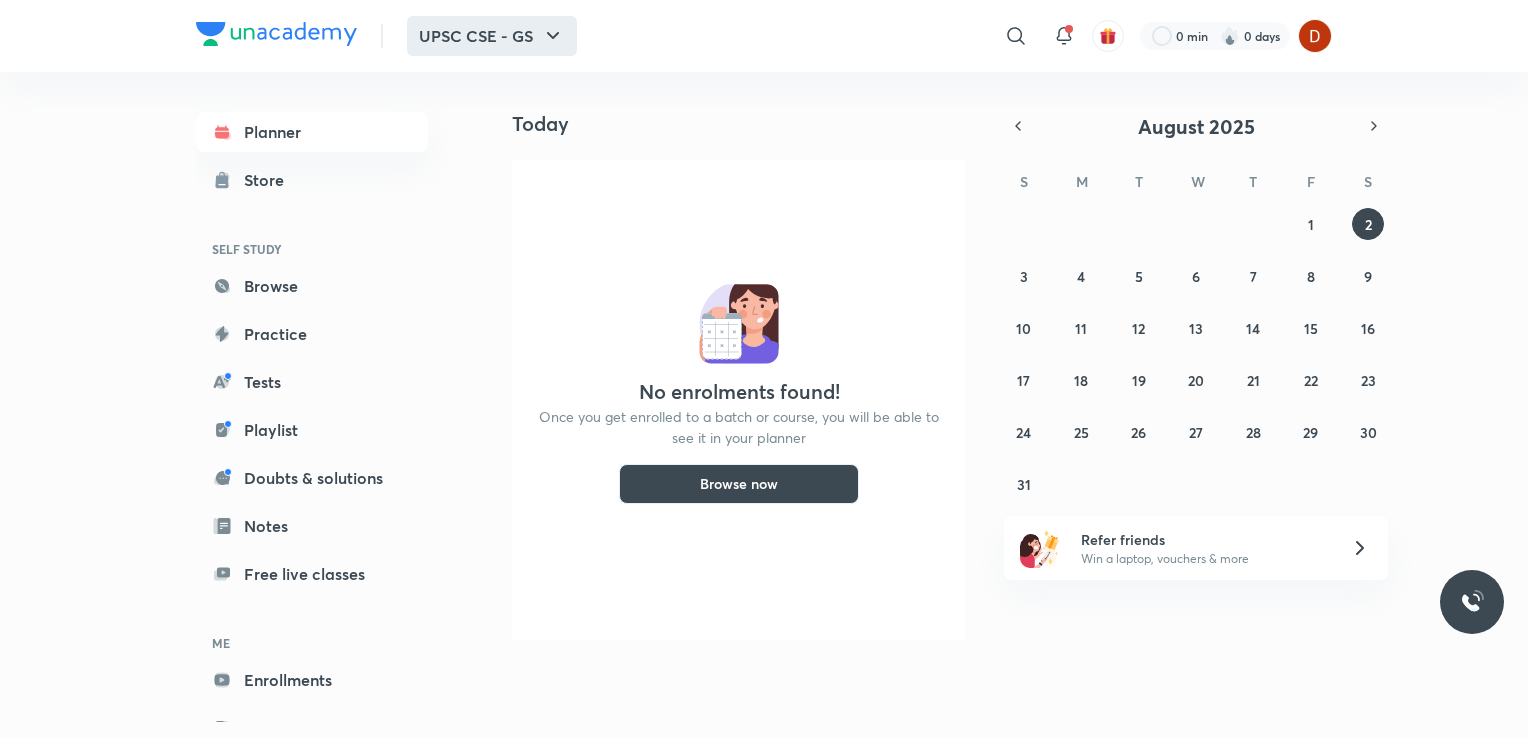 click on "UPSC CSE - GS" at bounding box center [492, 36] 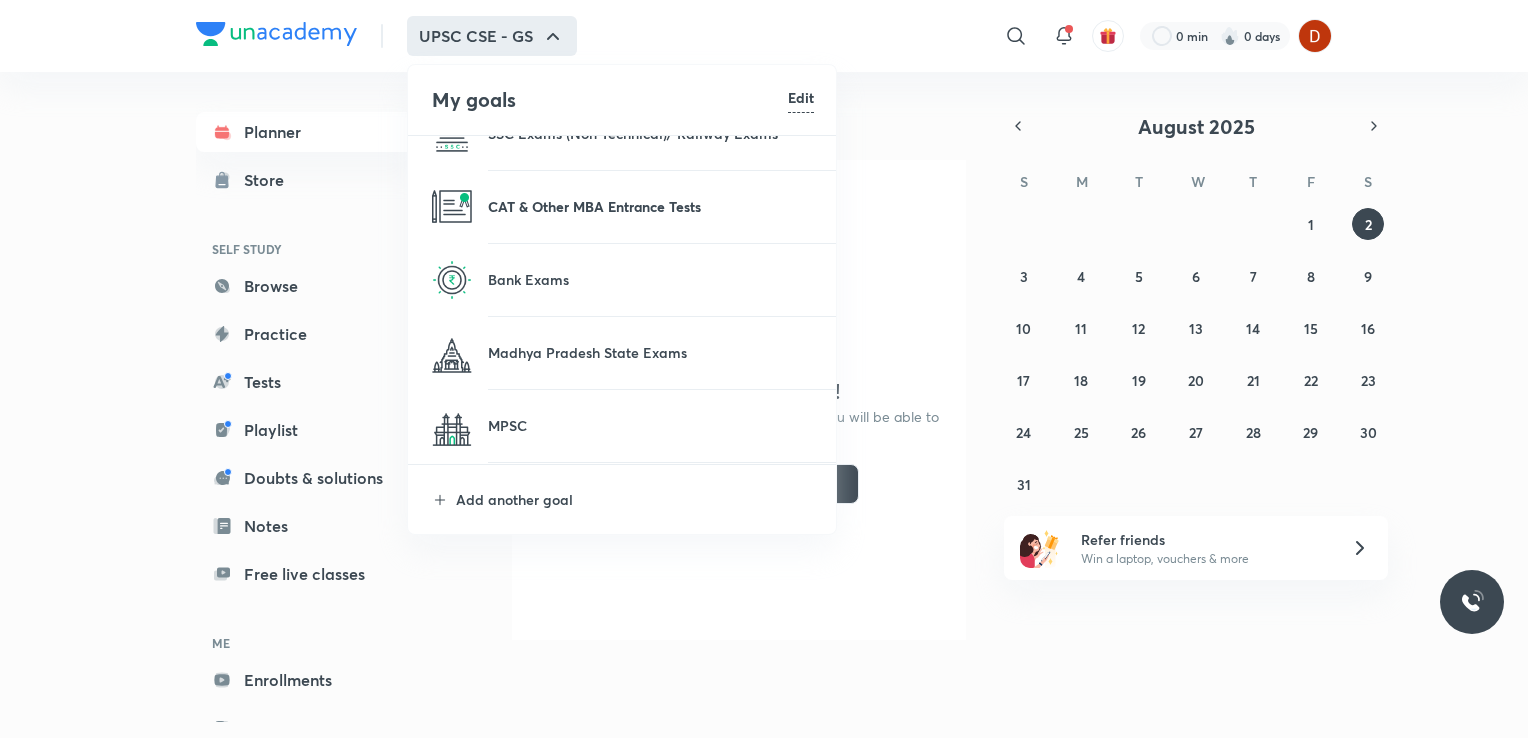 scroll, scrollTop: 0, scrollLeft: 0, axis: both 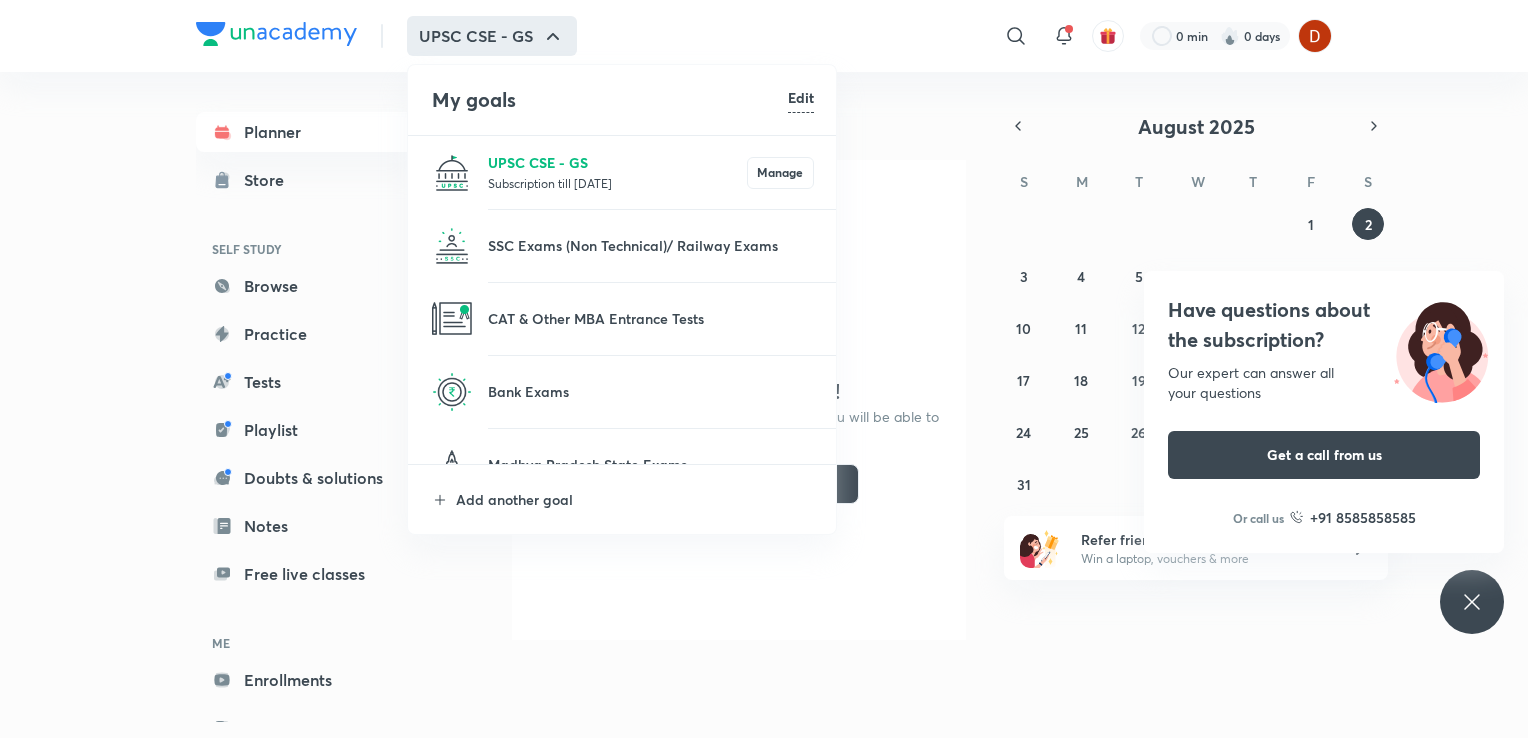 click on "UPSC CSE - GS" at bounding box center (617, 162) 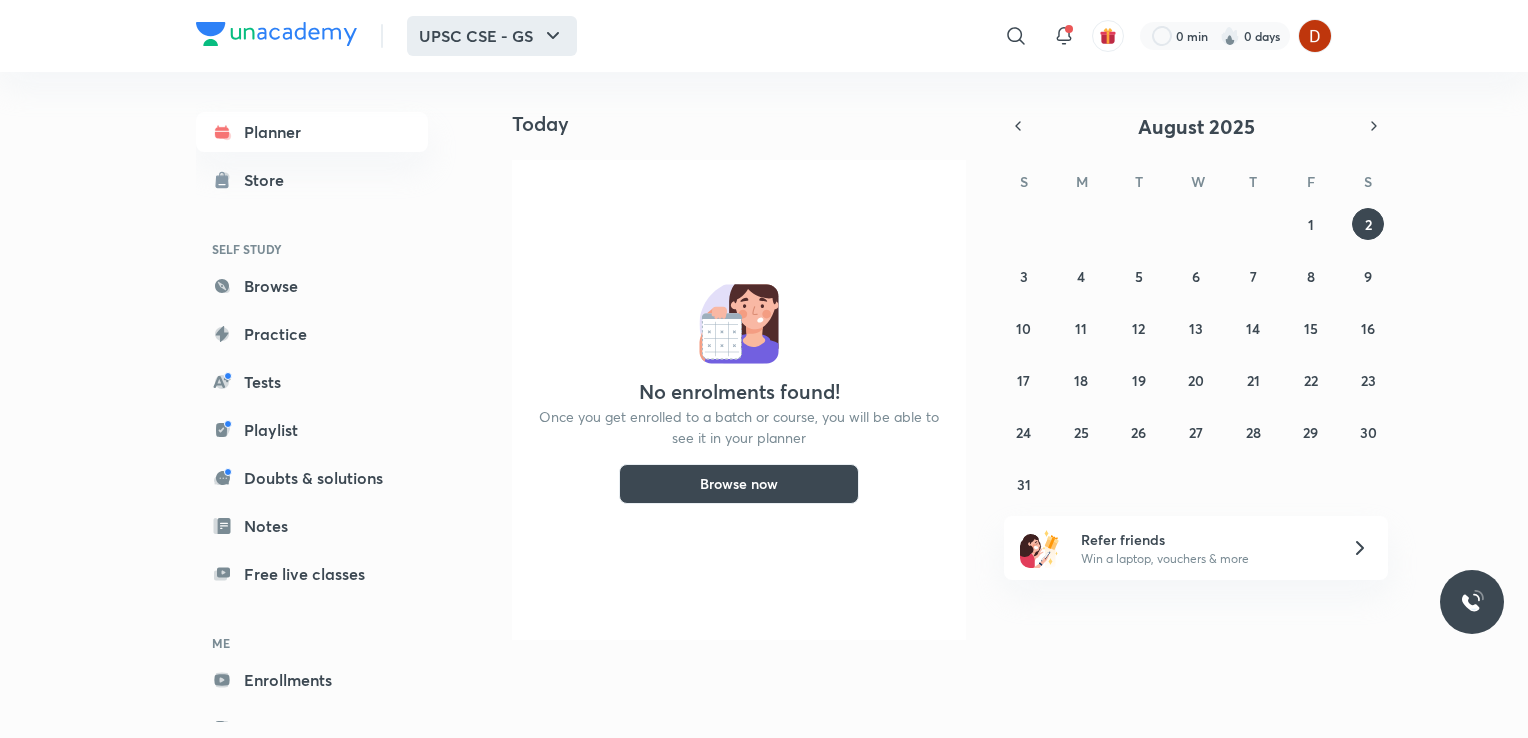 click on "UPSC CSE - GS" at bounding box center (492, 36) 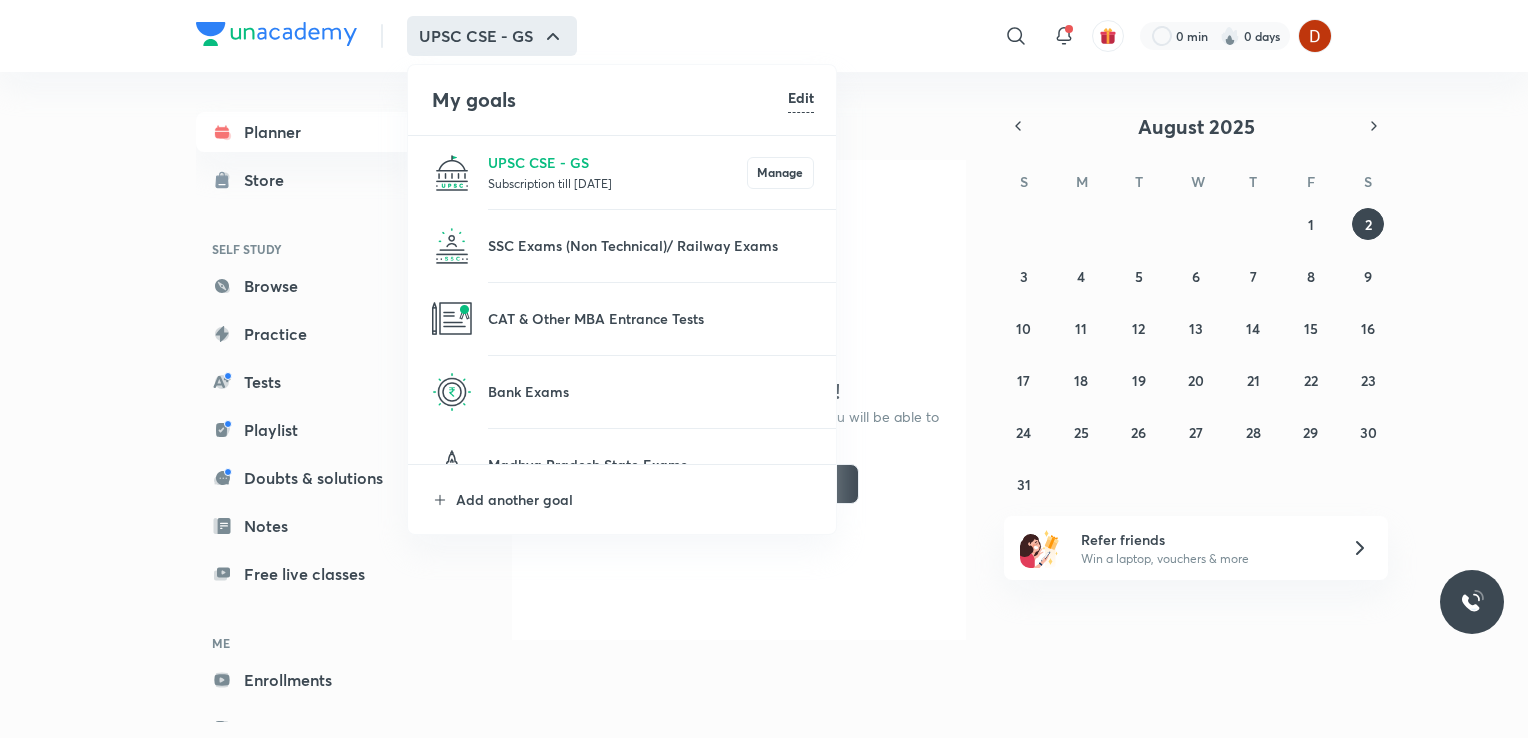 drag, startPoint x: 564, startPoint y: 173, endPoint x: 706, endPoint y: 190, distance: 143.01399 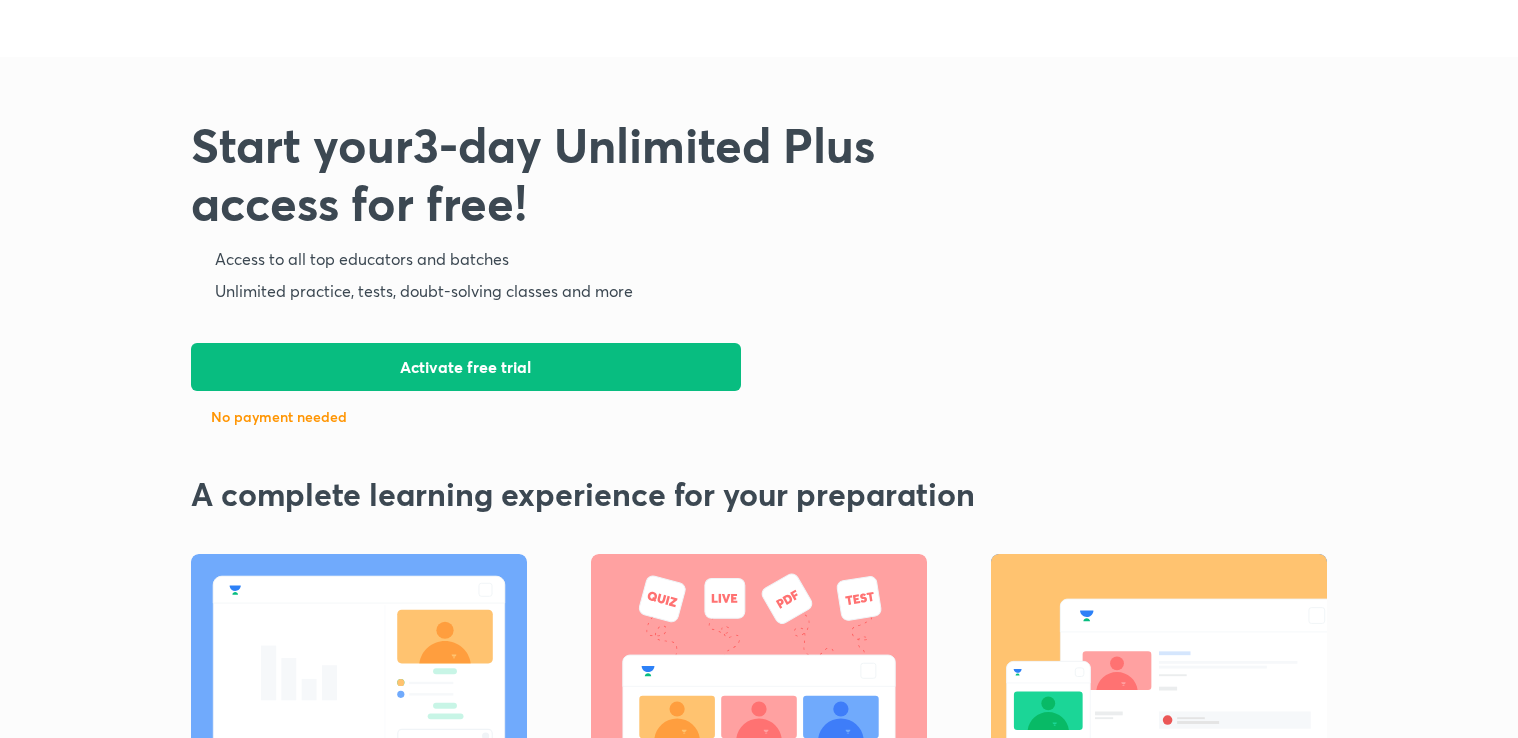 scroll, scrollTop: 0, scrollLeft: 0, axis: both 